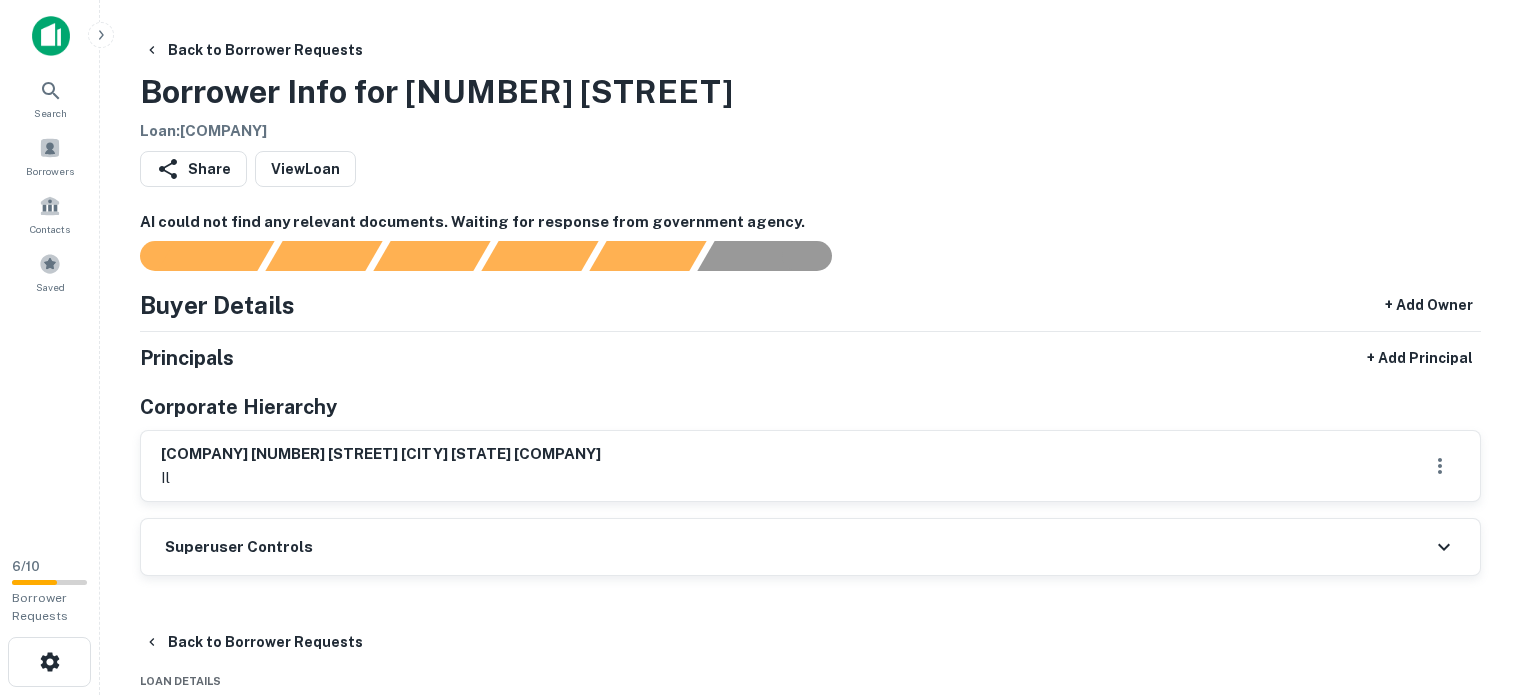 scroll, scrollTop: 0, scrollLeft: 0, axis: both 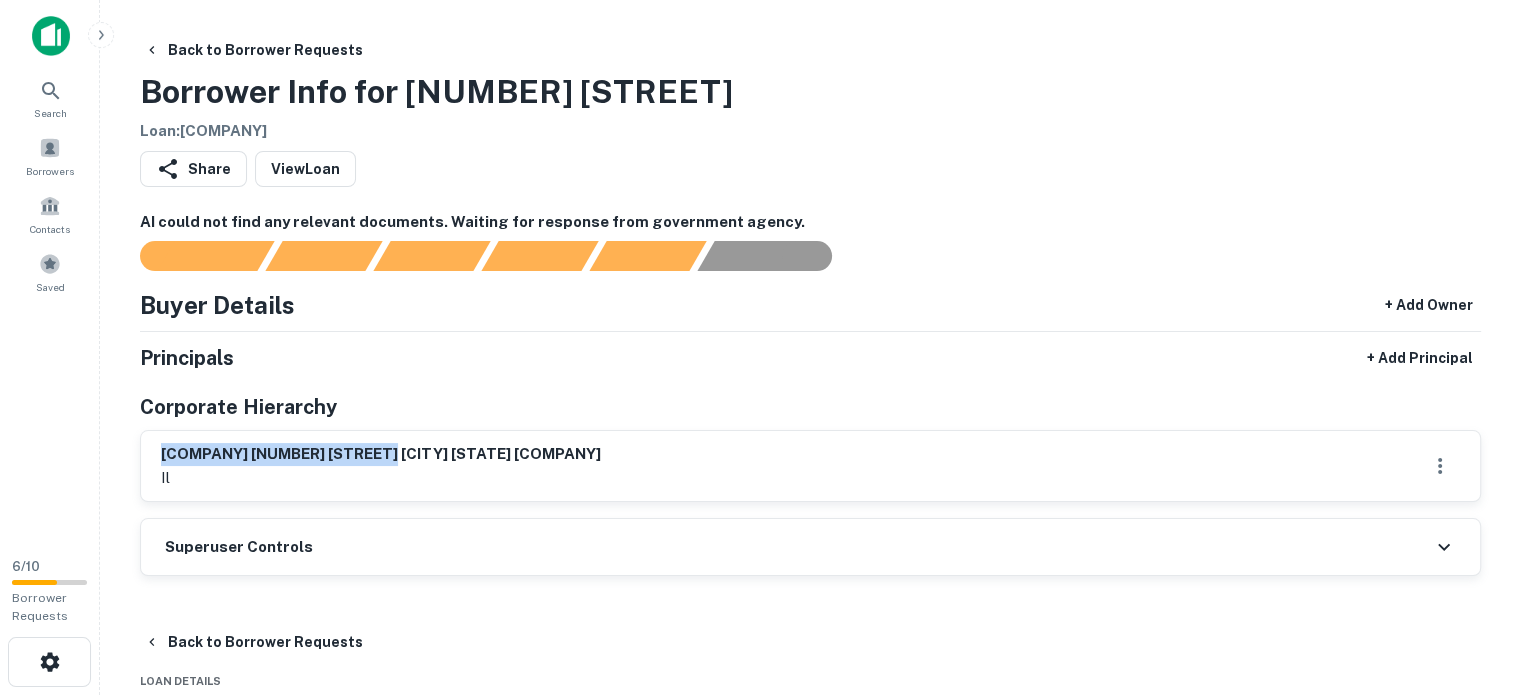 drag, startPoint x: 160, startPoint y: 447, endPoint x: 382, endPoint y: 448, distance: 222.00226 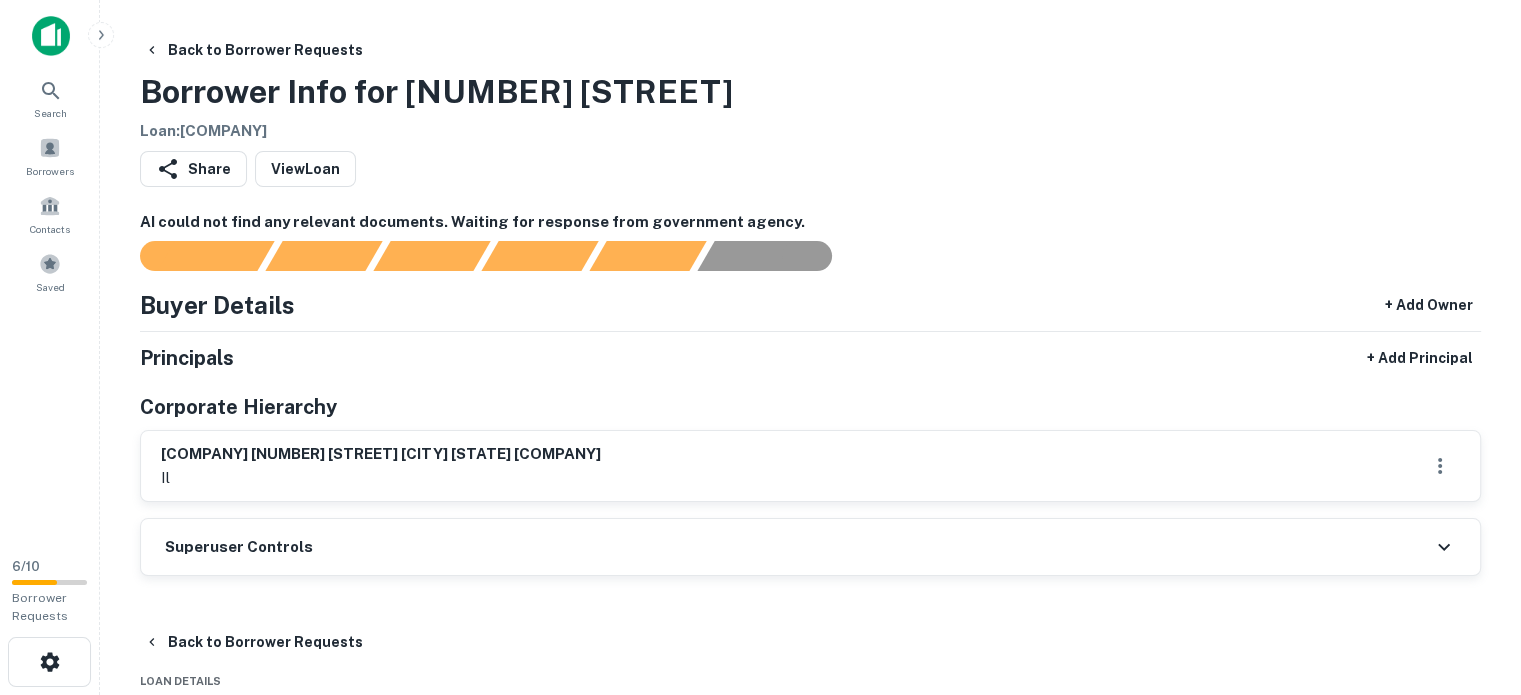 click on "malachite 3500 s 6th st llc il" at bounding box center (810, 466) 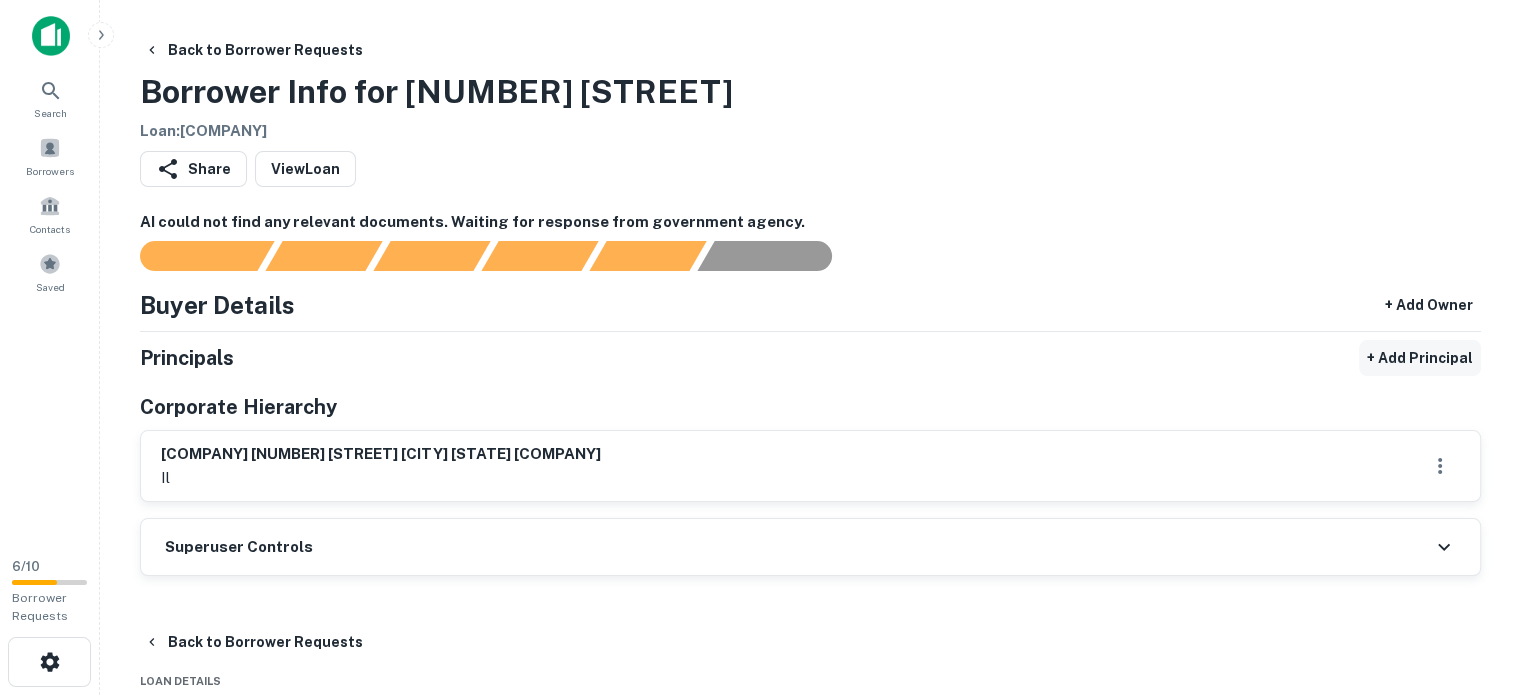 click on "+ Add Principal" at bounding box center (1420, 358) 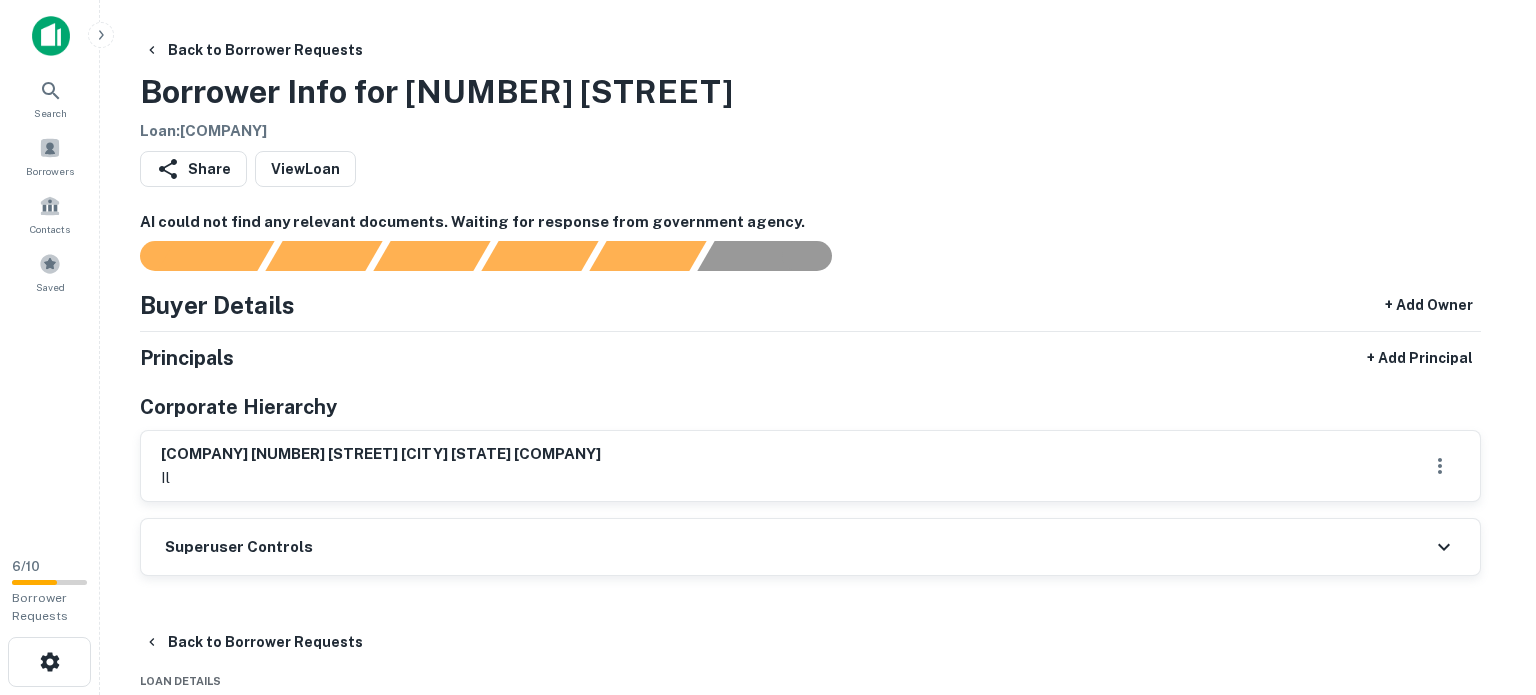 click on "Full Name" at bounding box center [71, 809] 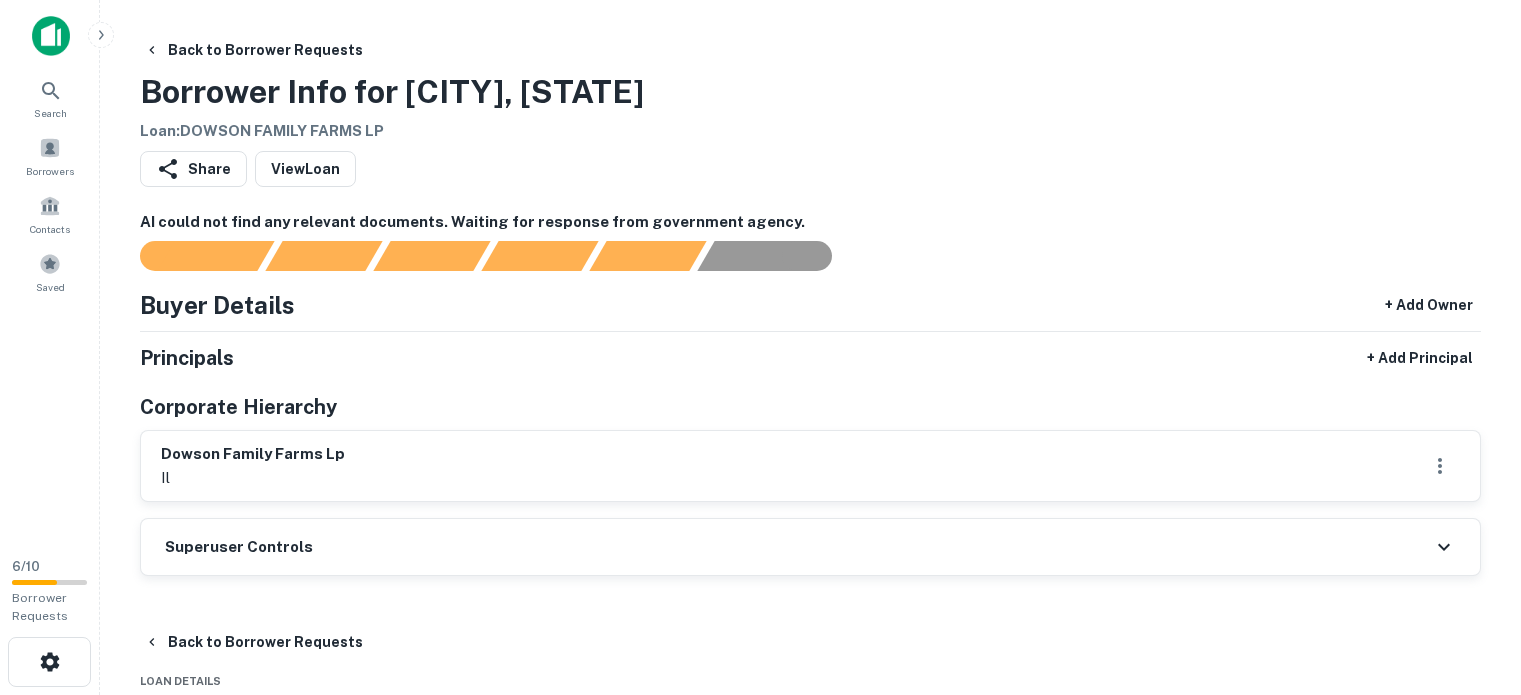 scroll, scrollTop: 0, scrollLeft: 0, axis: both 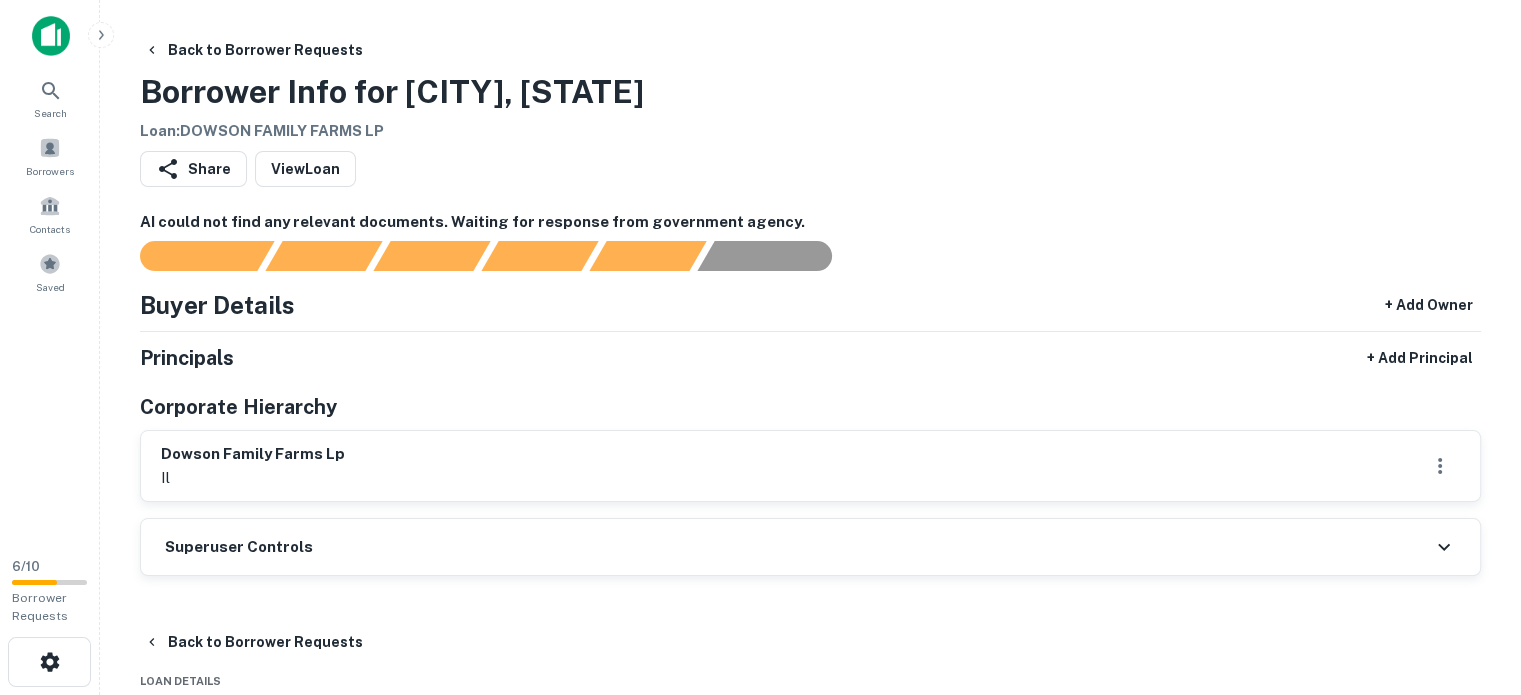click on "Back to Borrower Requests Borrower Info   for Divernon, IL Loan :  DOWSON FAMILY FARMS LP" at bounding box center (810, 87) 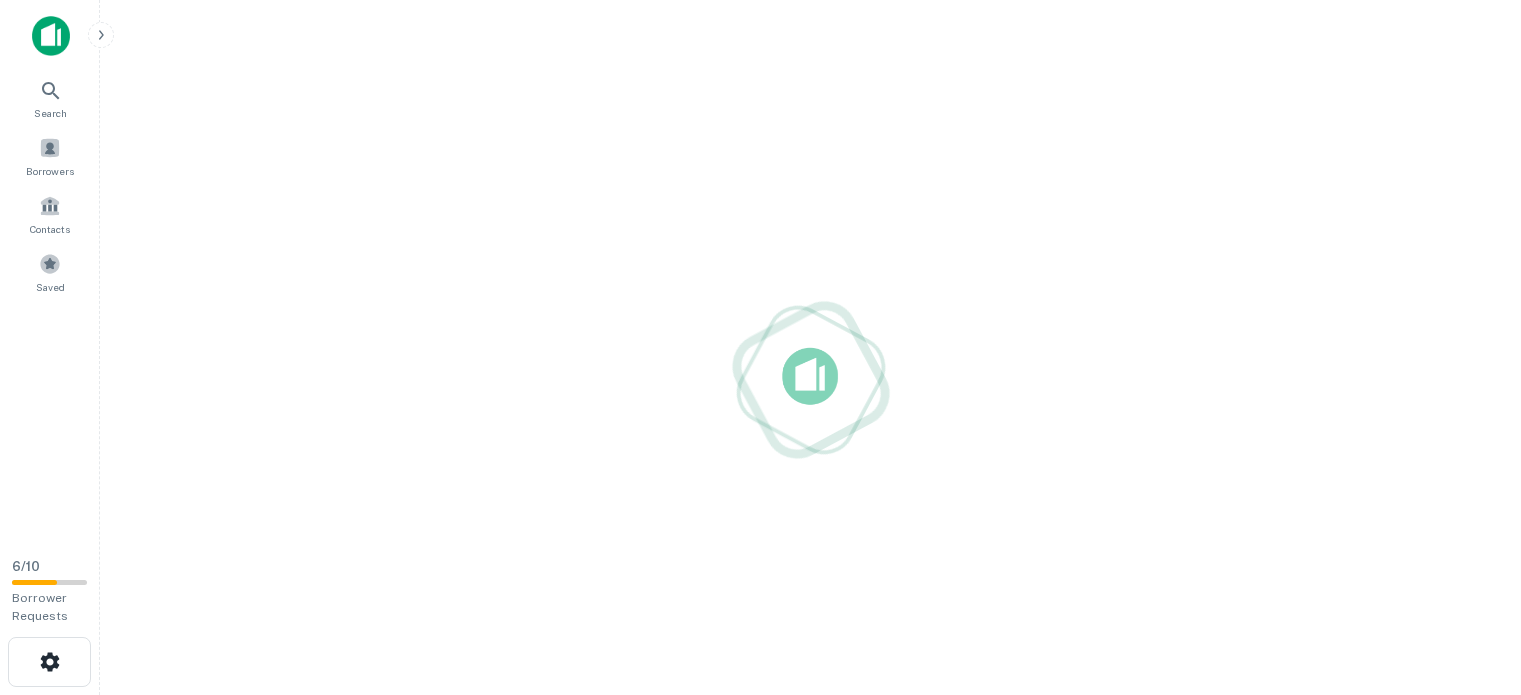 scroll, scrollTop: 0, scrollLeft: 0, axis: both 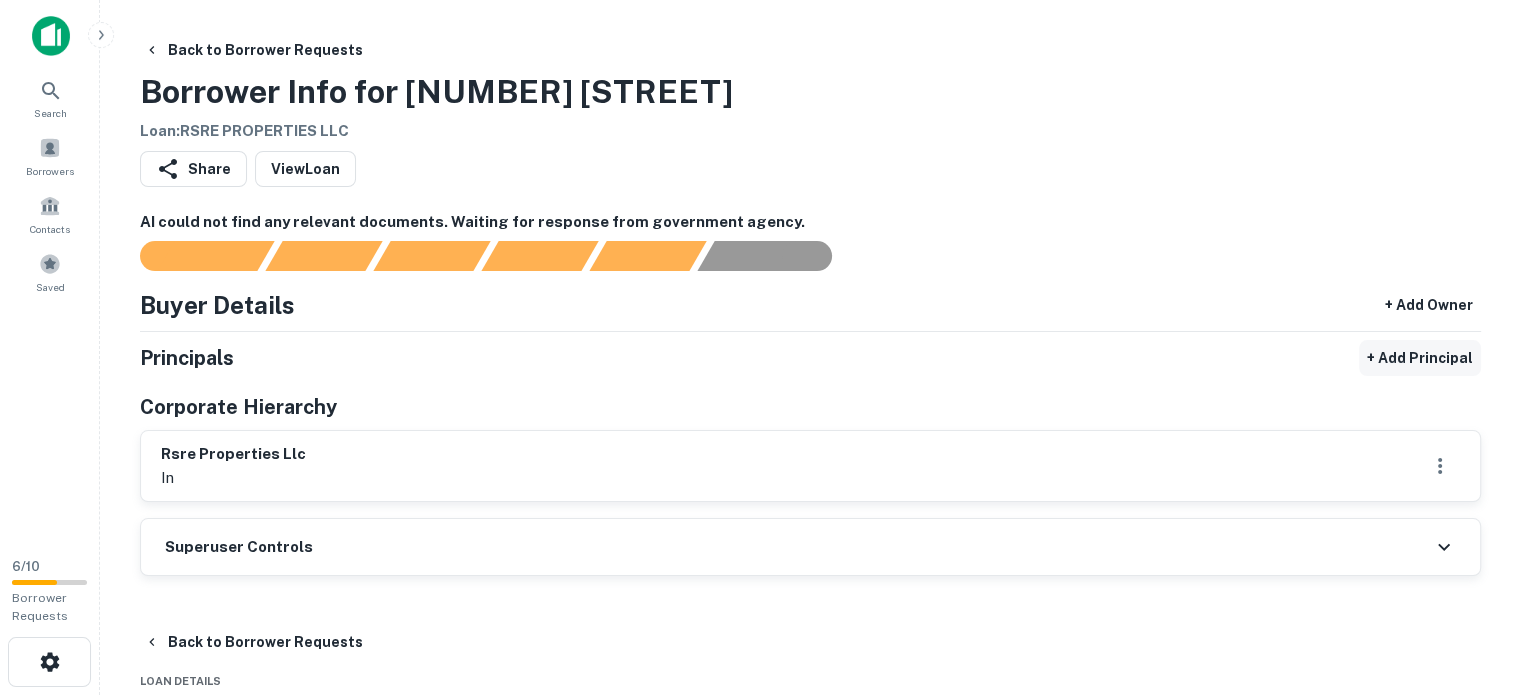 click on "+ Add Principal" at bounding box center (1420, 358) 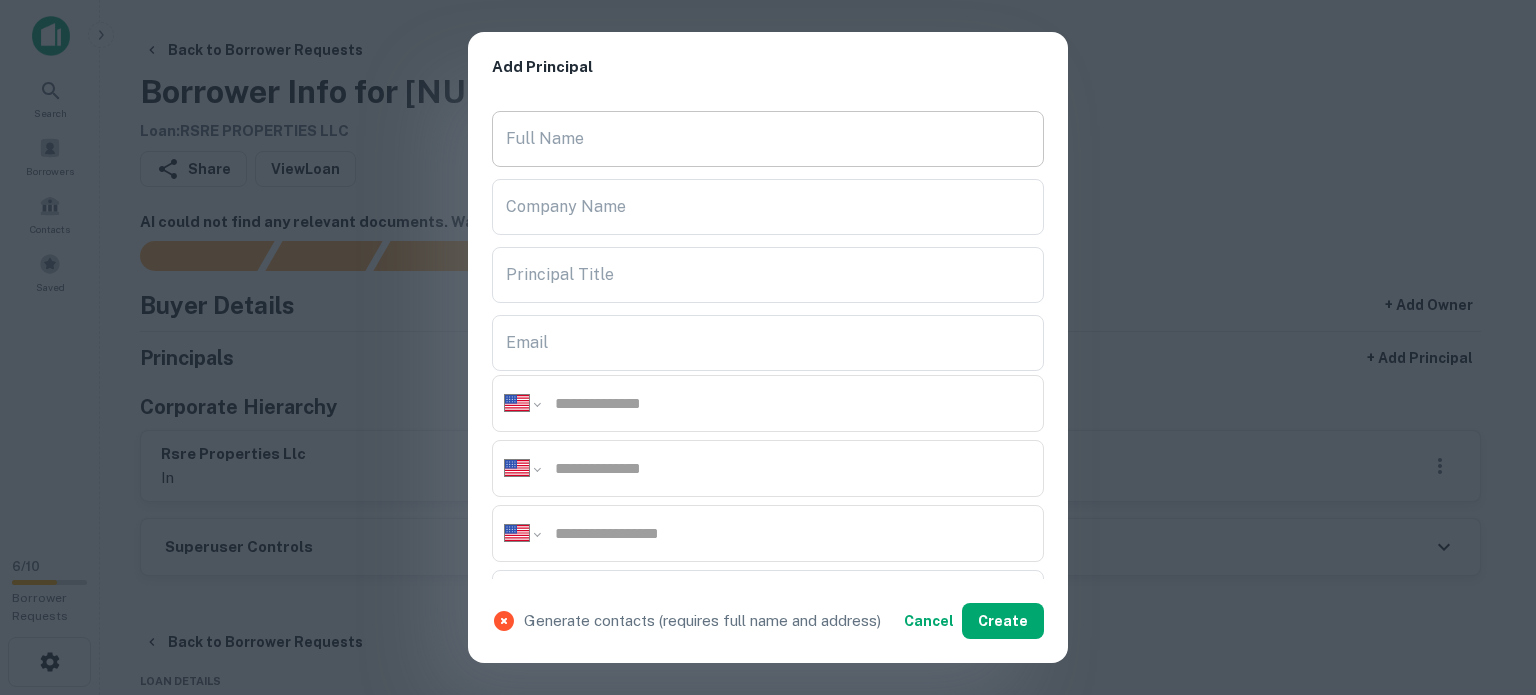 click on "Full Name" at bounding box center [768, 139] 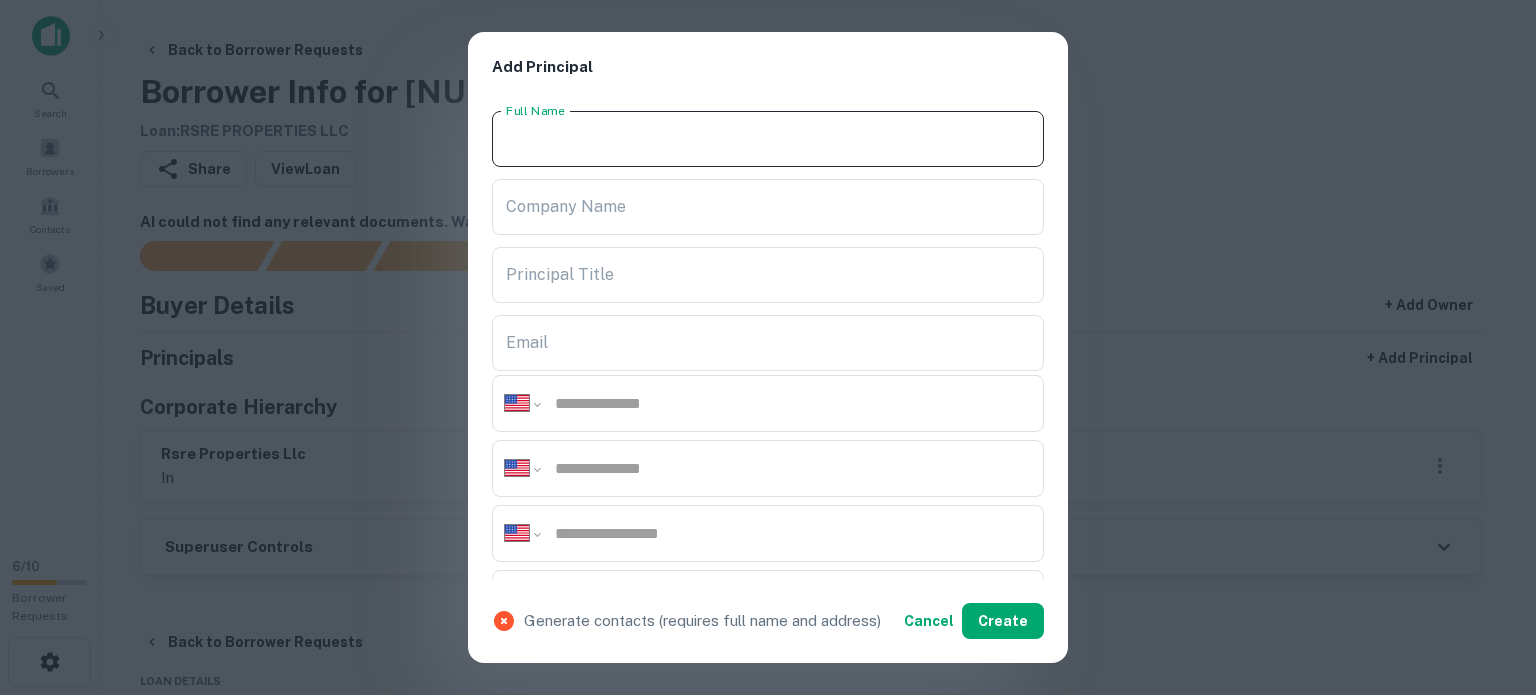 paste on "**********" 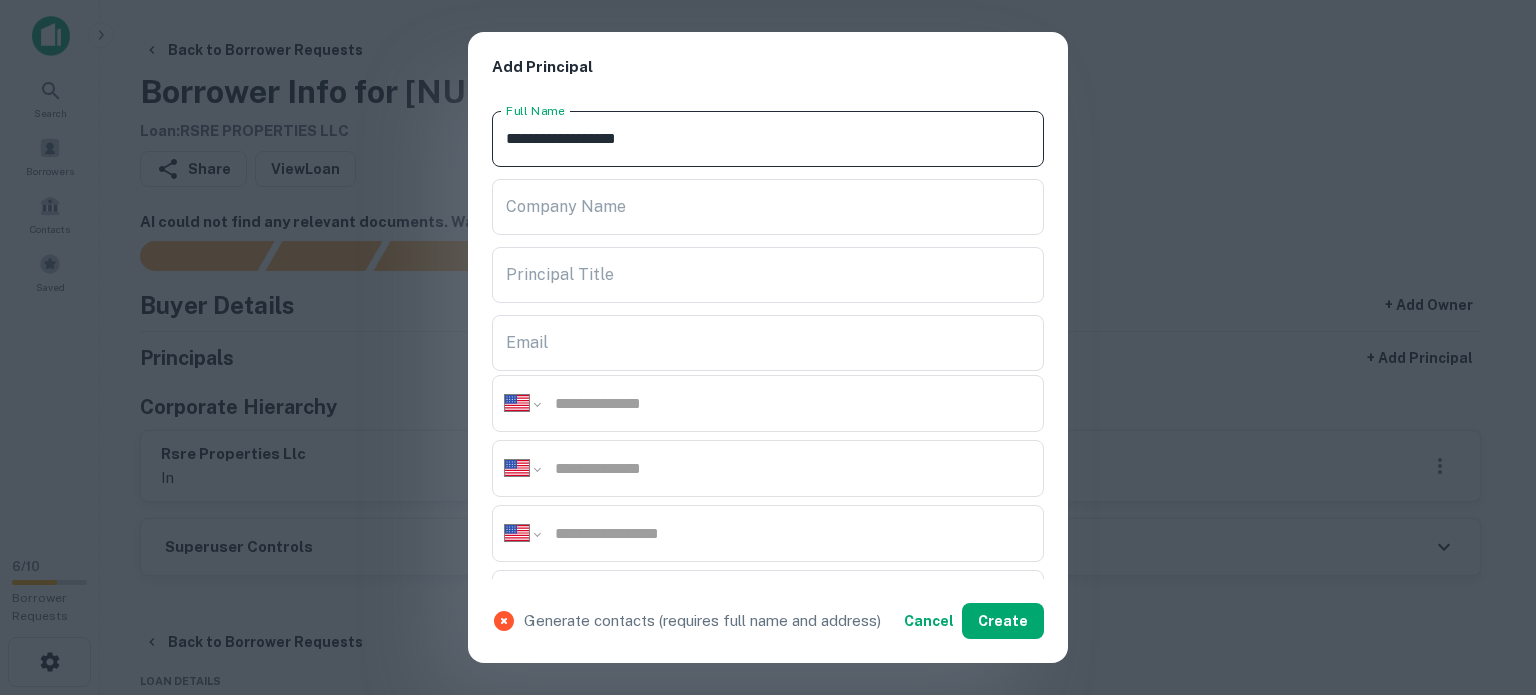 type on "**********" 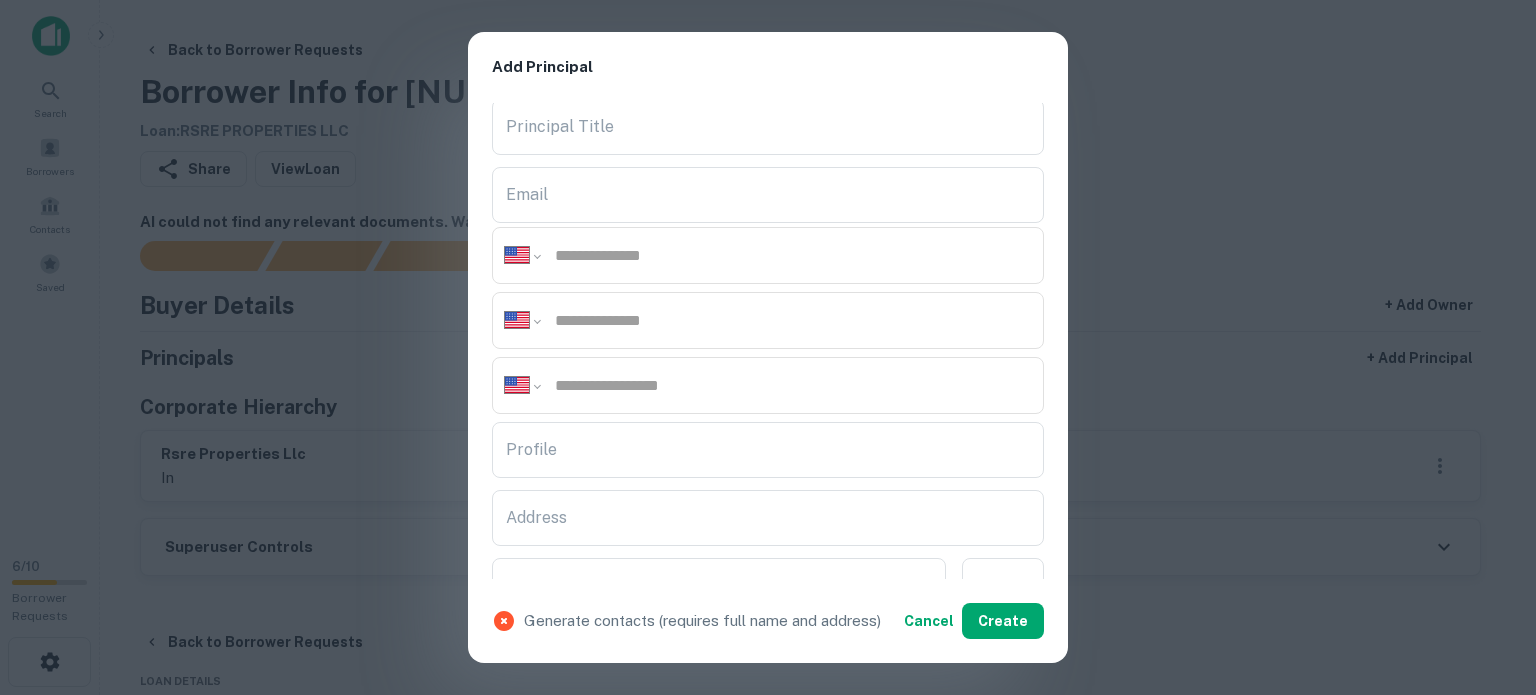 scroll, scrollTop: 300, scrollLeft: 0, axis: vertical 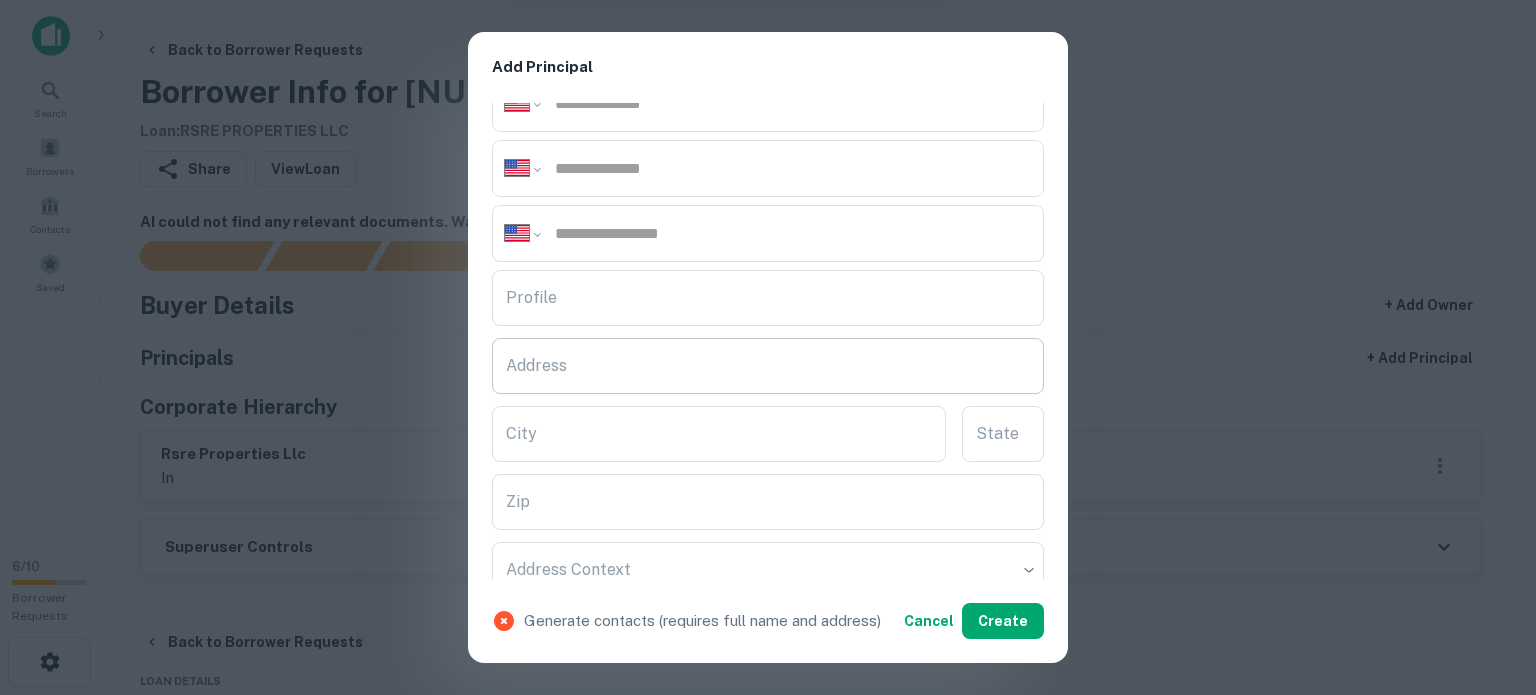 click on "Address" at bounding box center [768, 366] 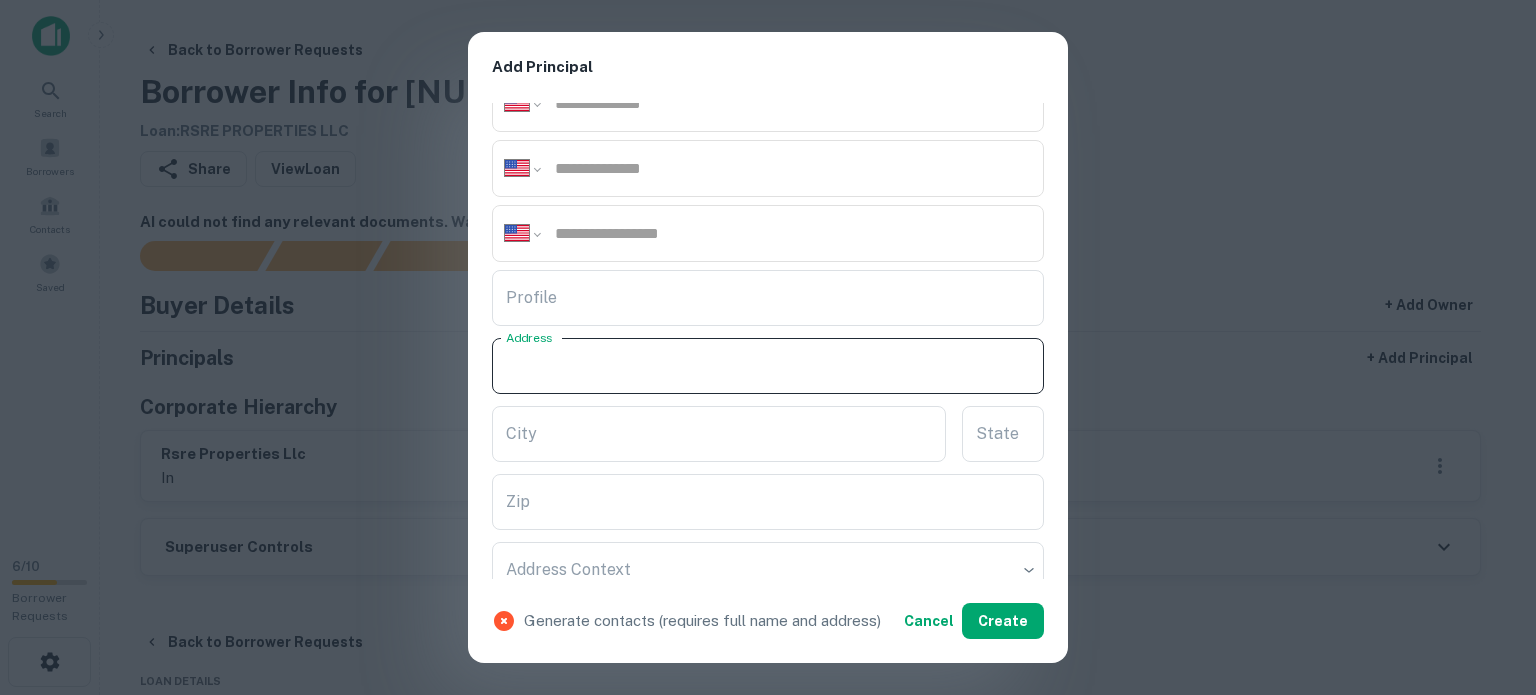 paste on "**********" 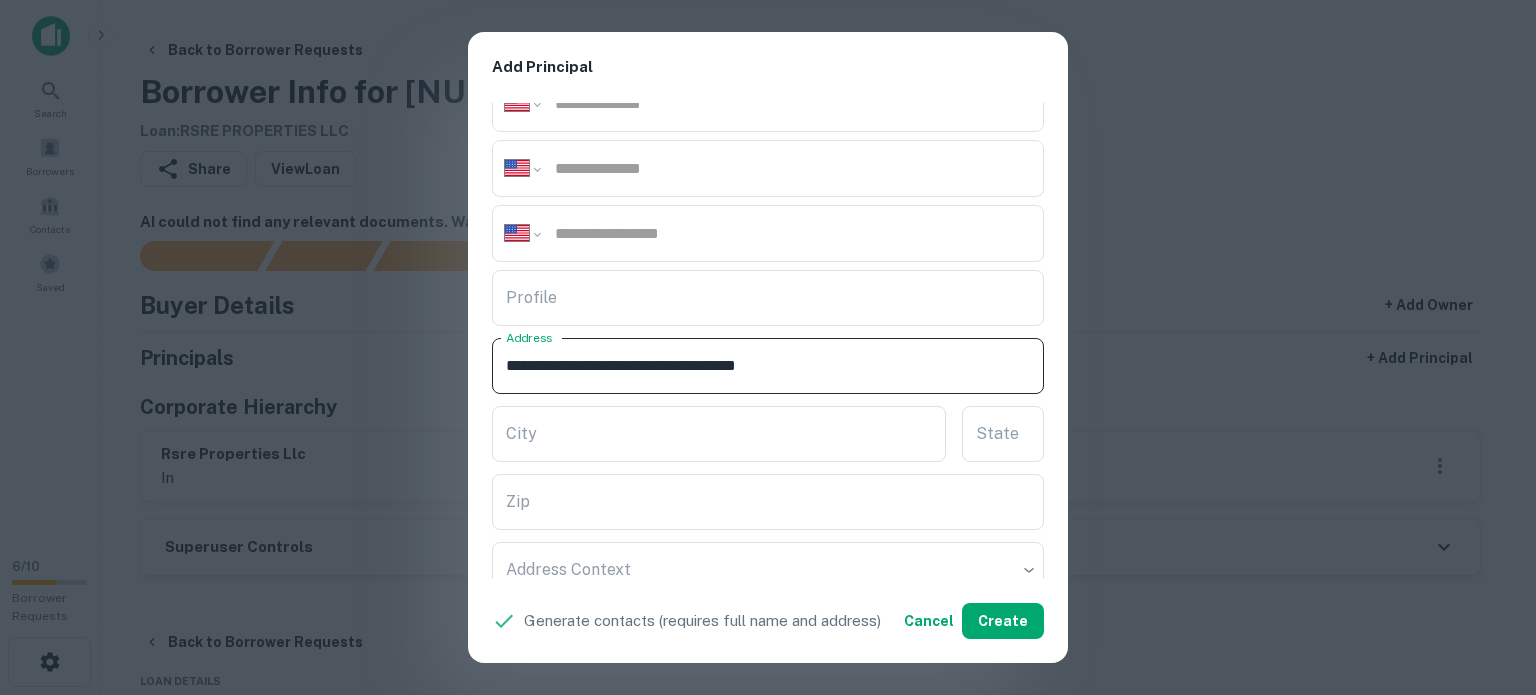 drag, startPoint x: 744, startPoint y: 367, endPoint x: 829, endPoint y: 368, distance: 85.00588 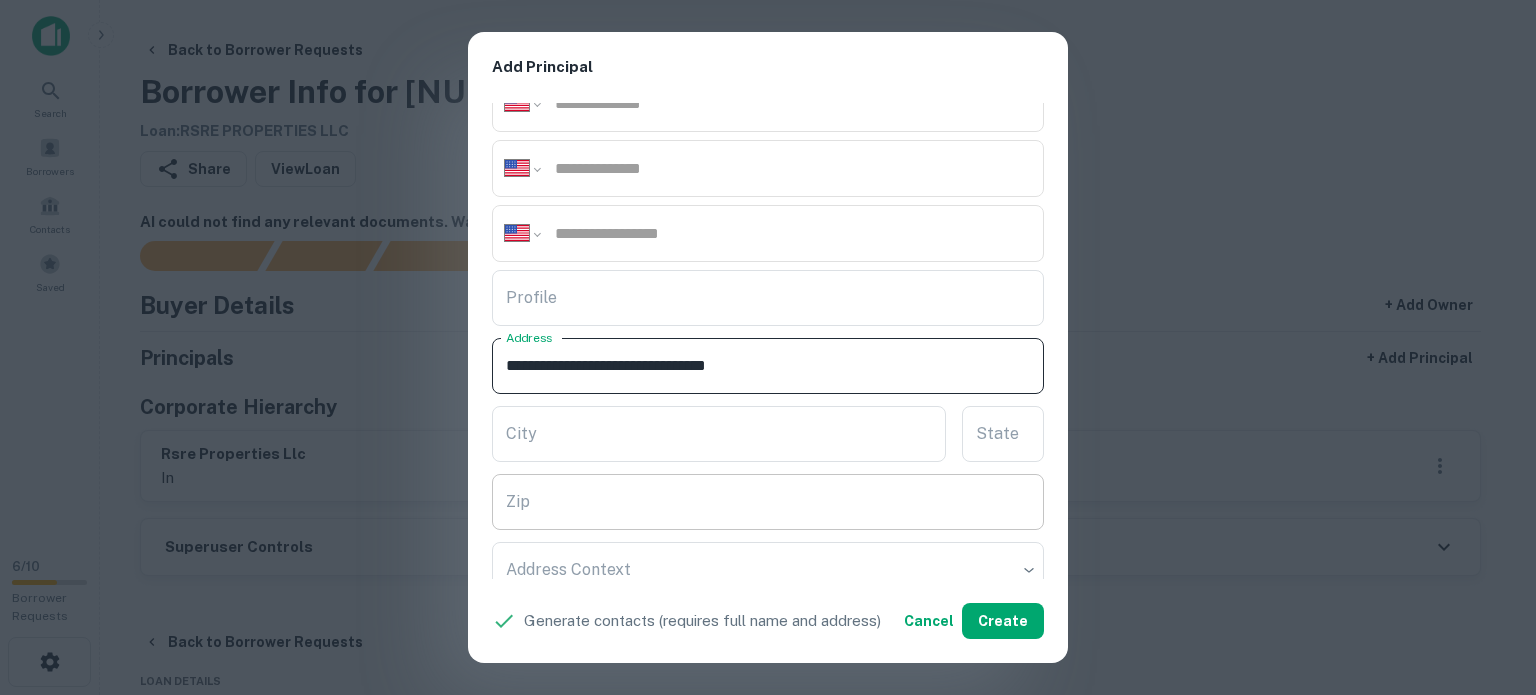 type on "**********" 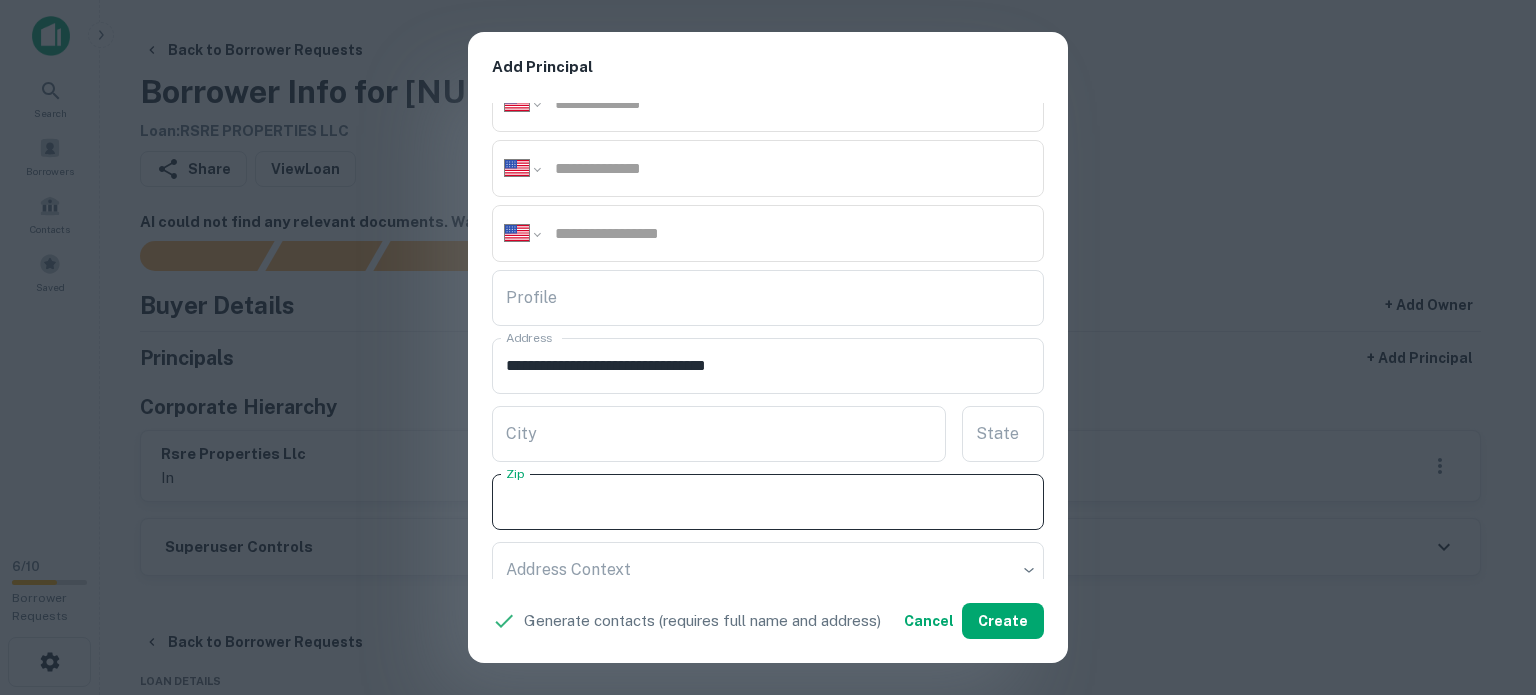 paste on "*****" 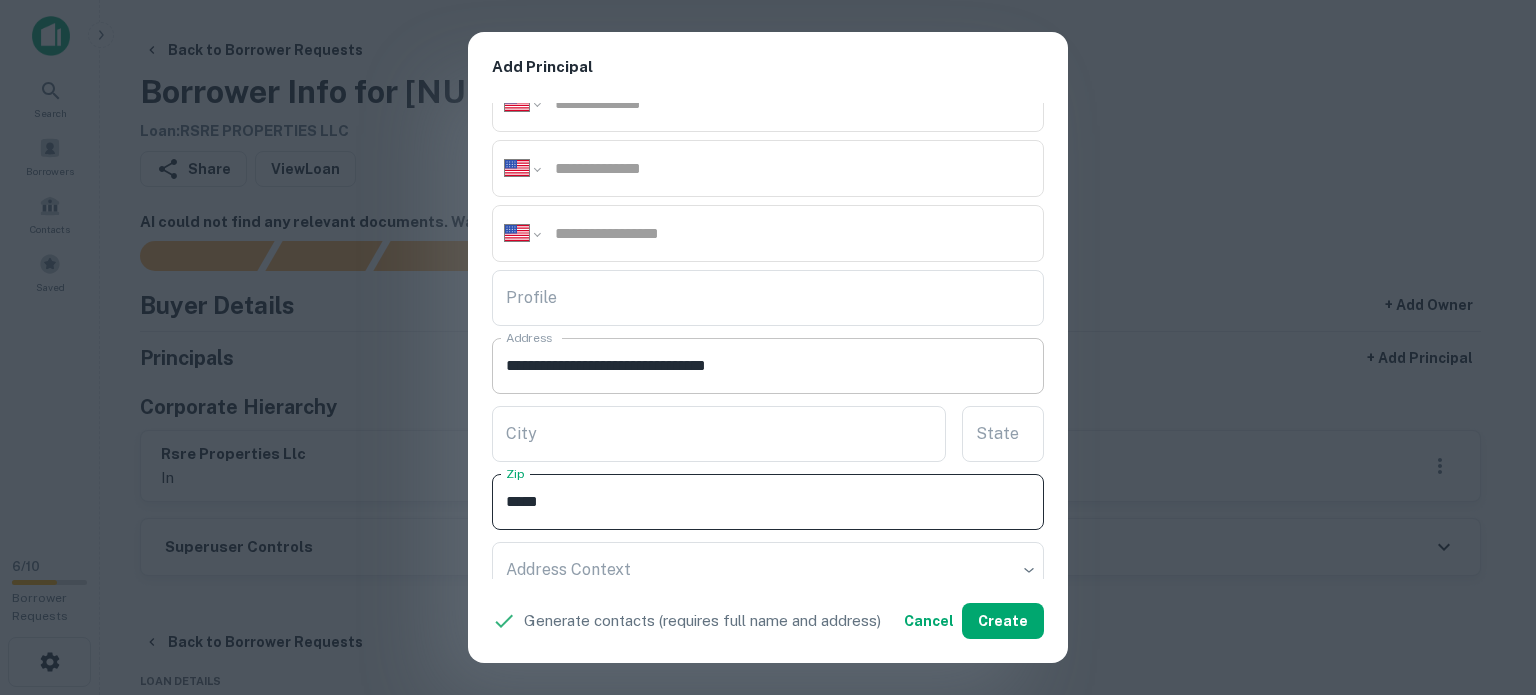type on "*****" 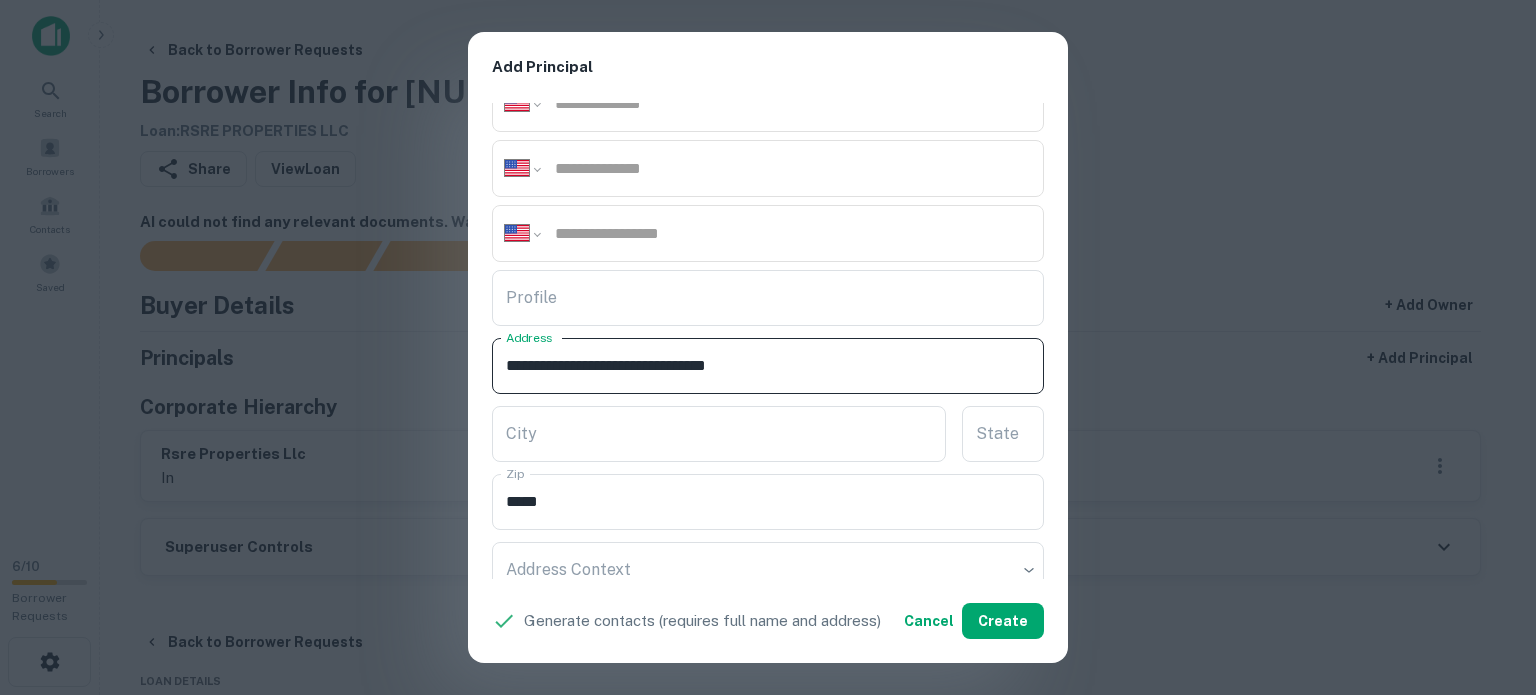 drag, startPoint x: 718, startPoint y: 363, endPoint x: 730, endPoint y: 370, distance: 13.892444 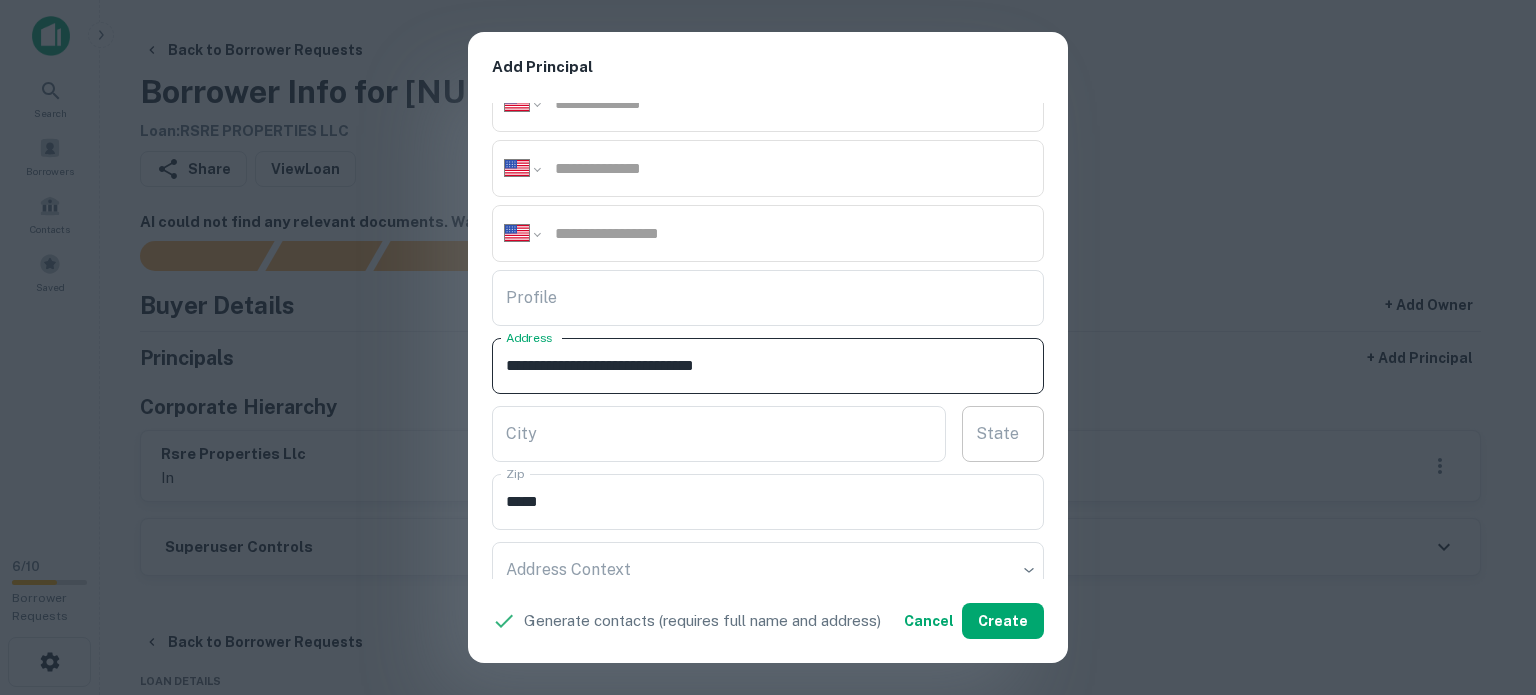 type on "**********" 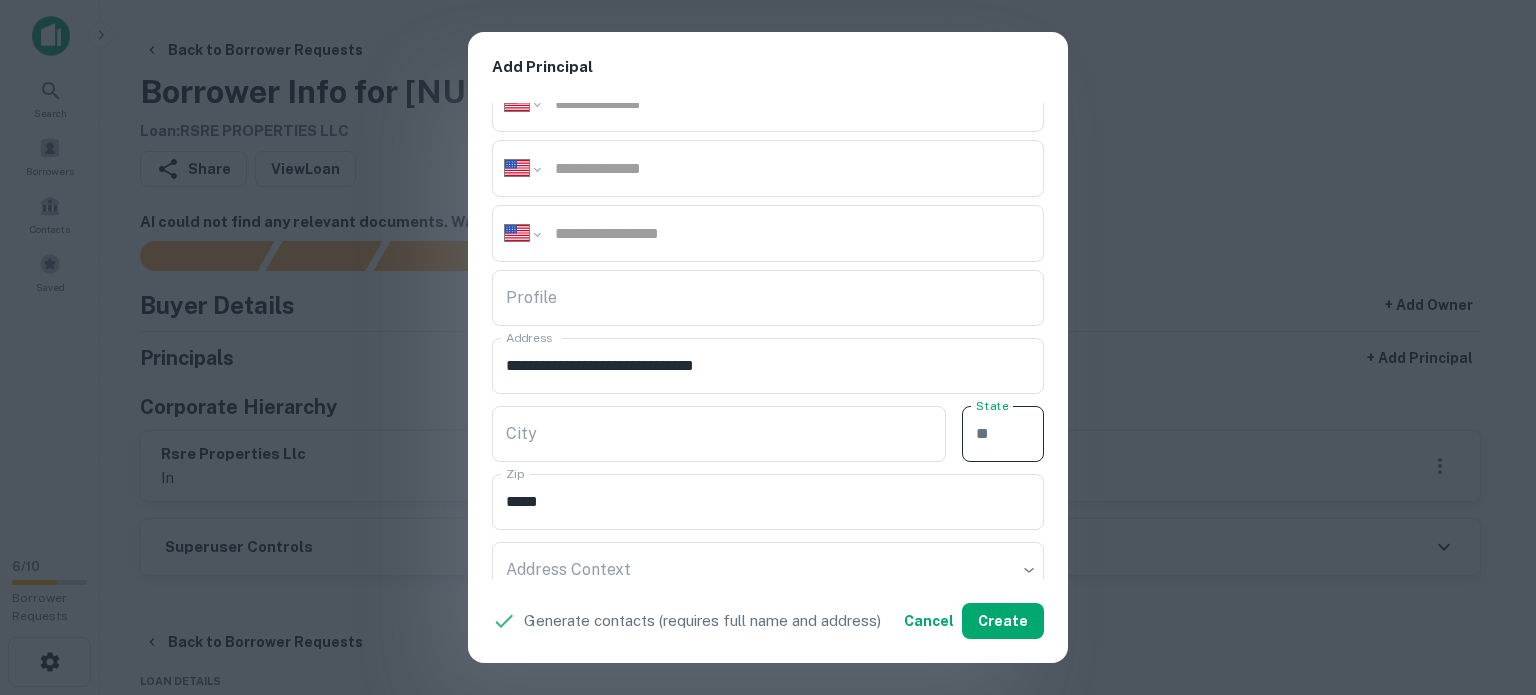 click on "State" at bounding box center (1003, 434) 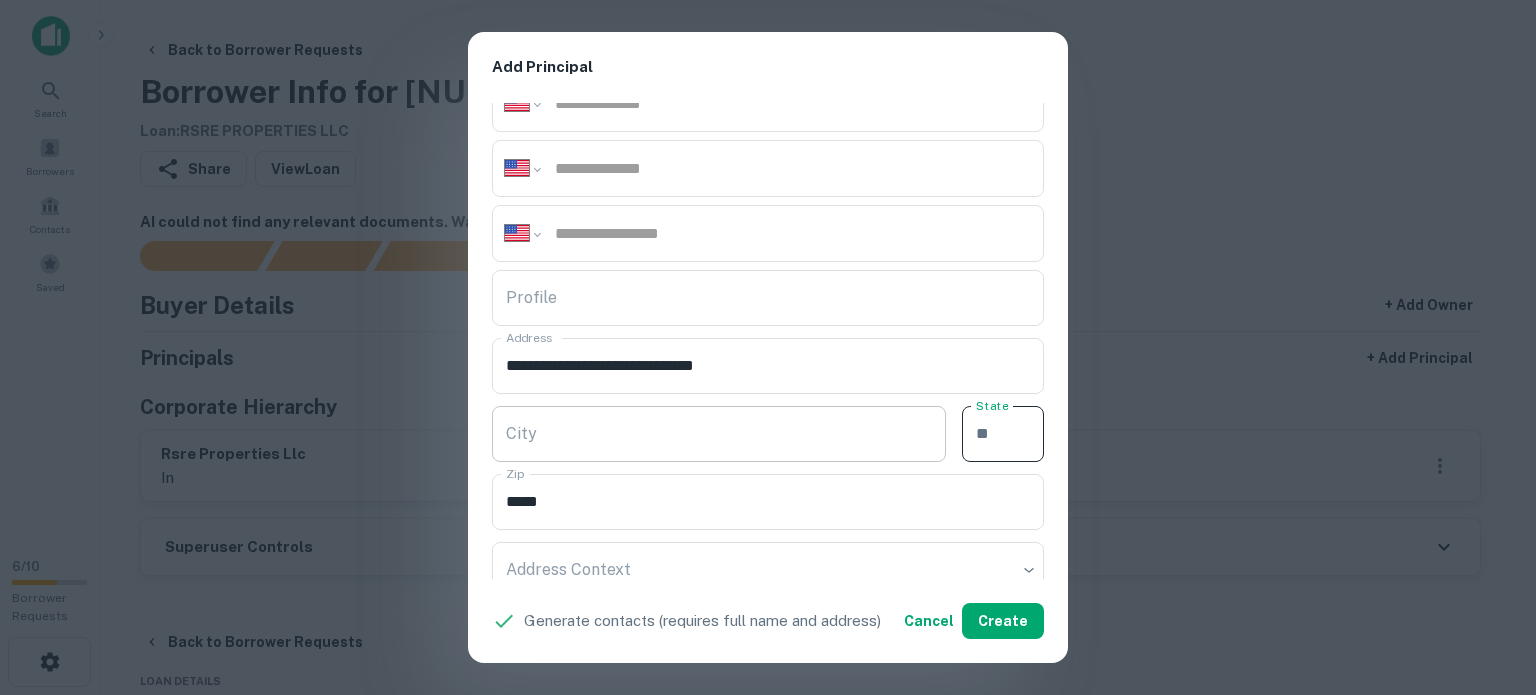 paste on "**" 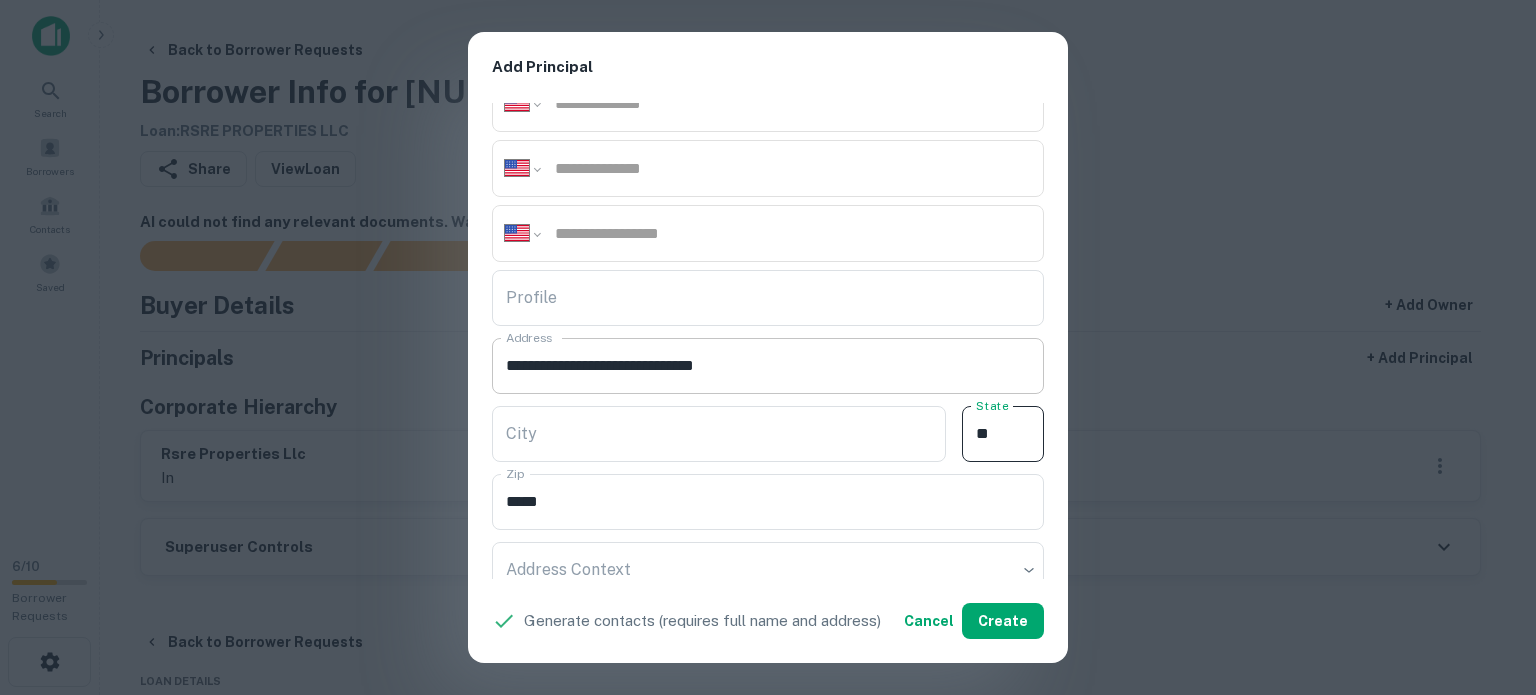 type on "**" 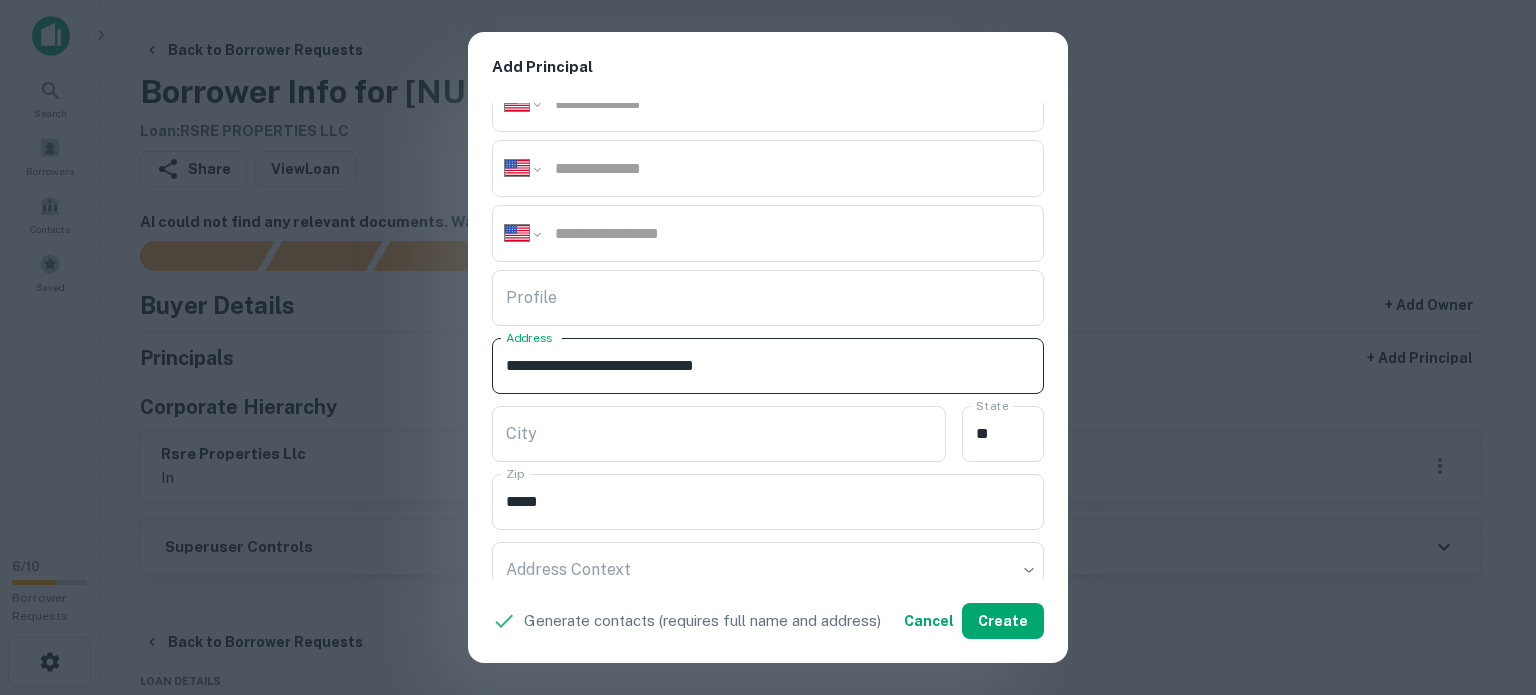 drag, startPoint x: 634, startPoint y: 357, endPoint x: 709, endPoint y: 379, distance: 78.160095 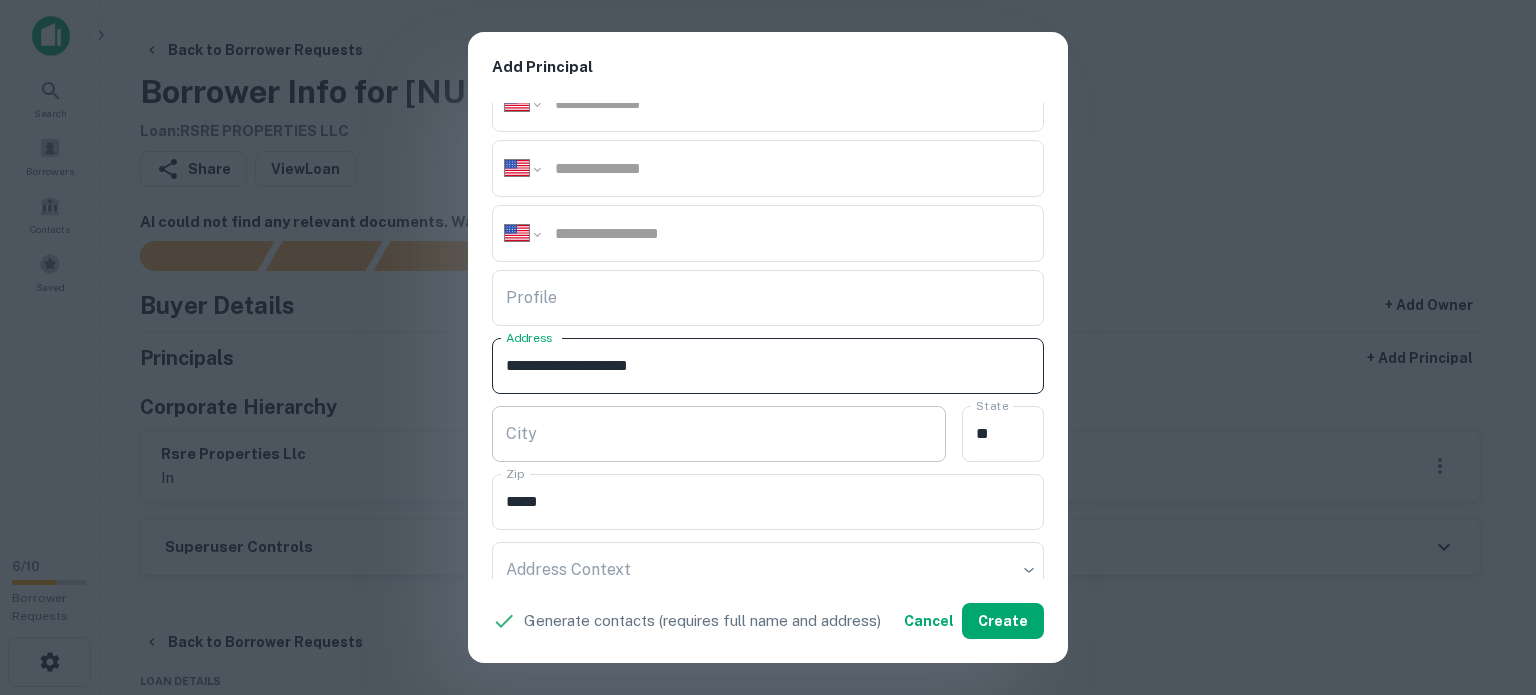 type on "**********" 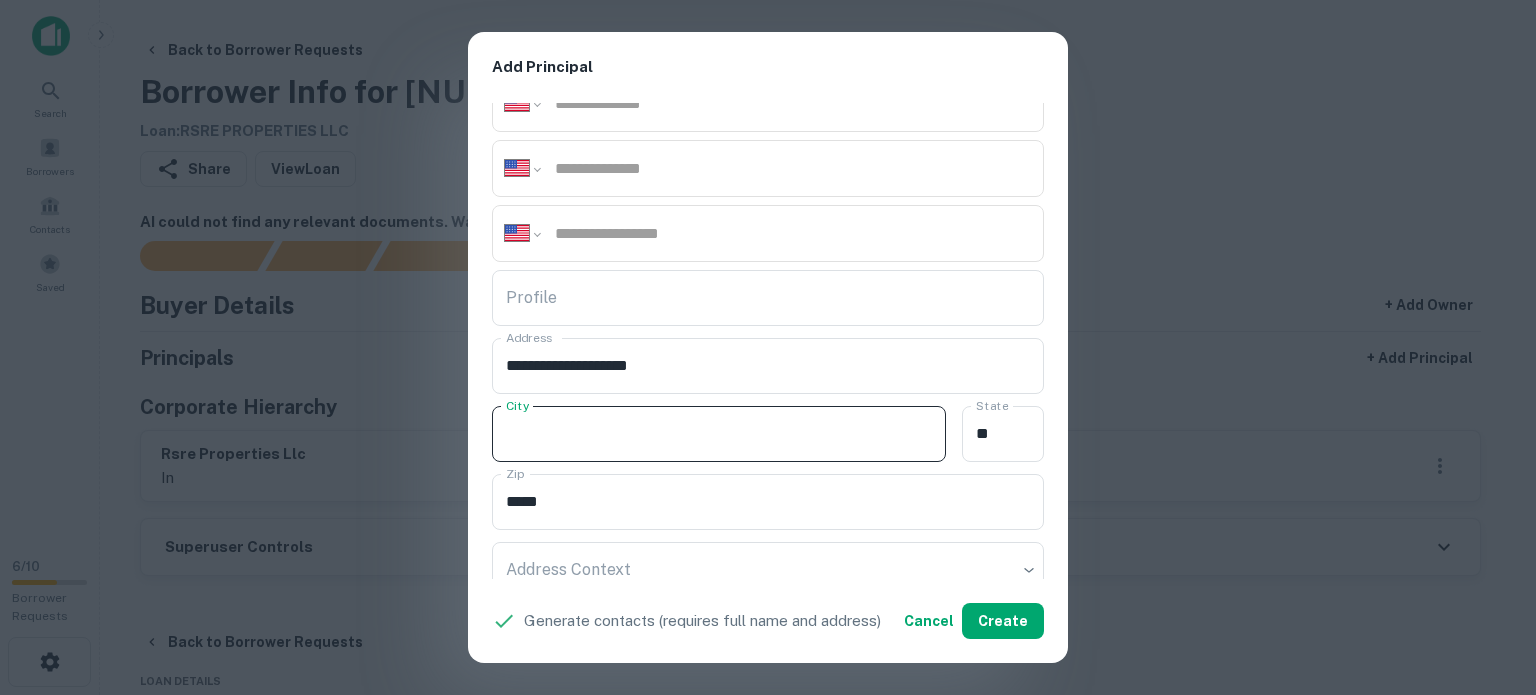paste on "**********" 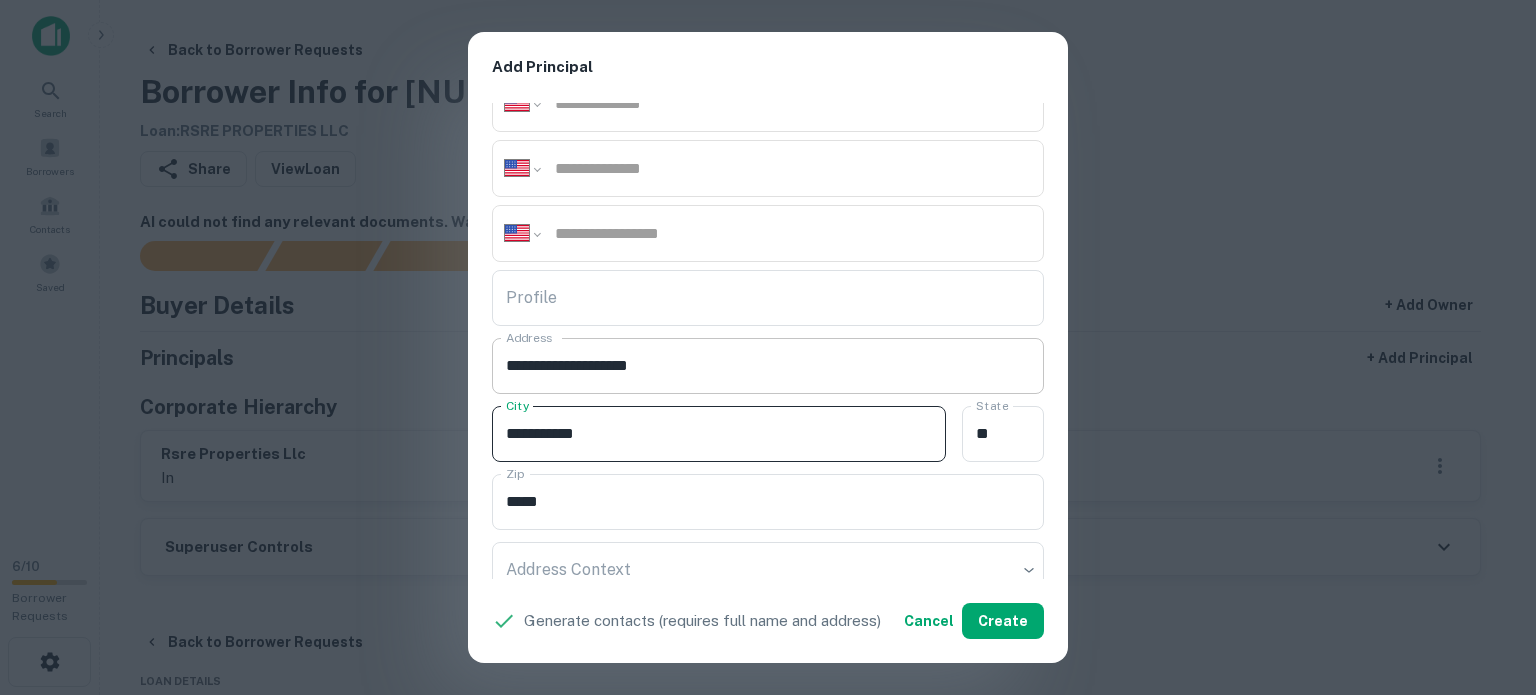 type on "**********" 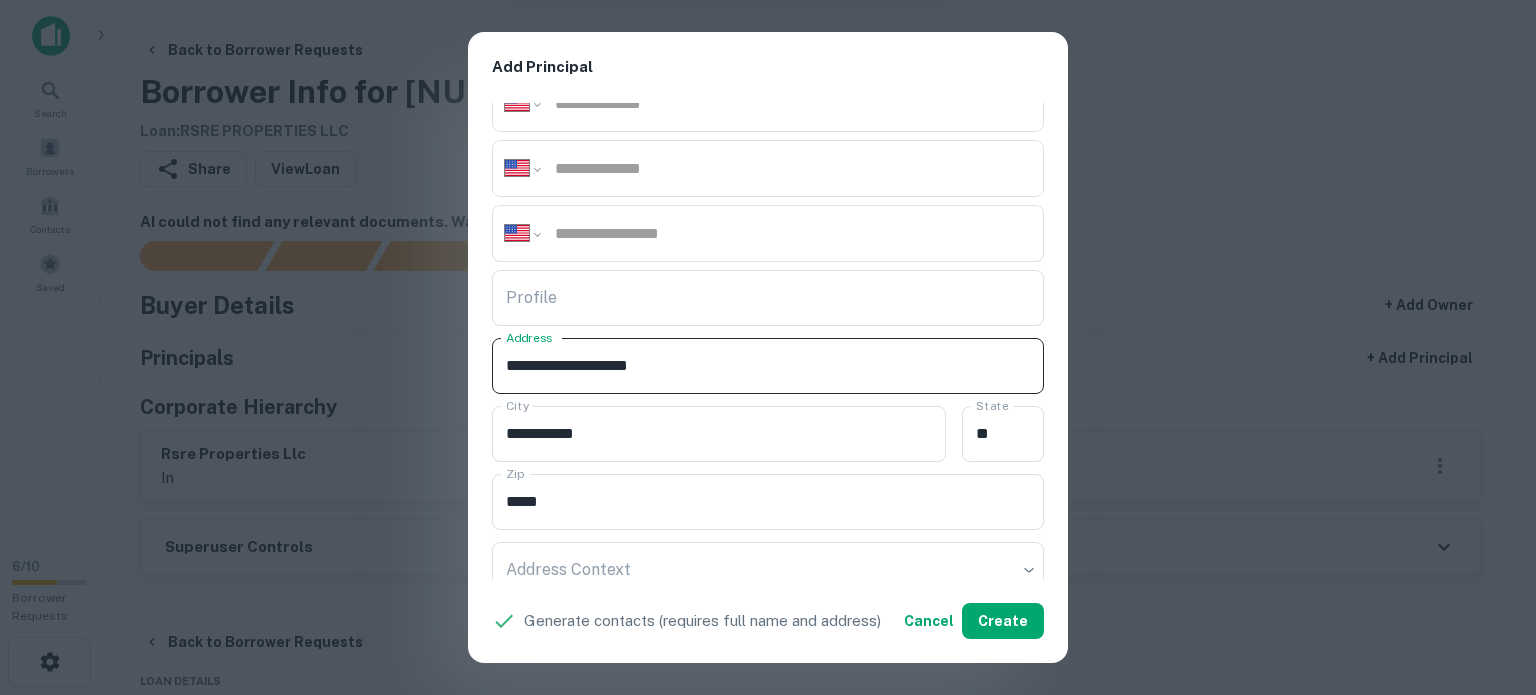 drag, startPoint x: 620, startPoint y: 363, endPoint x: 684, endPoint y: 372, distance: 64.629715 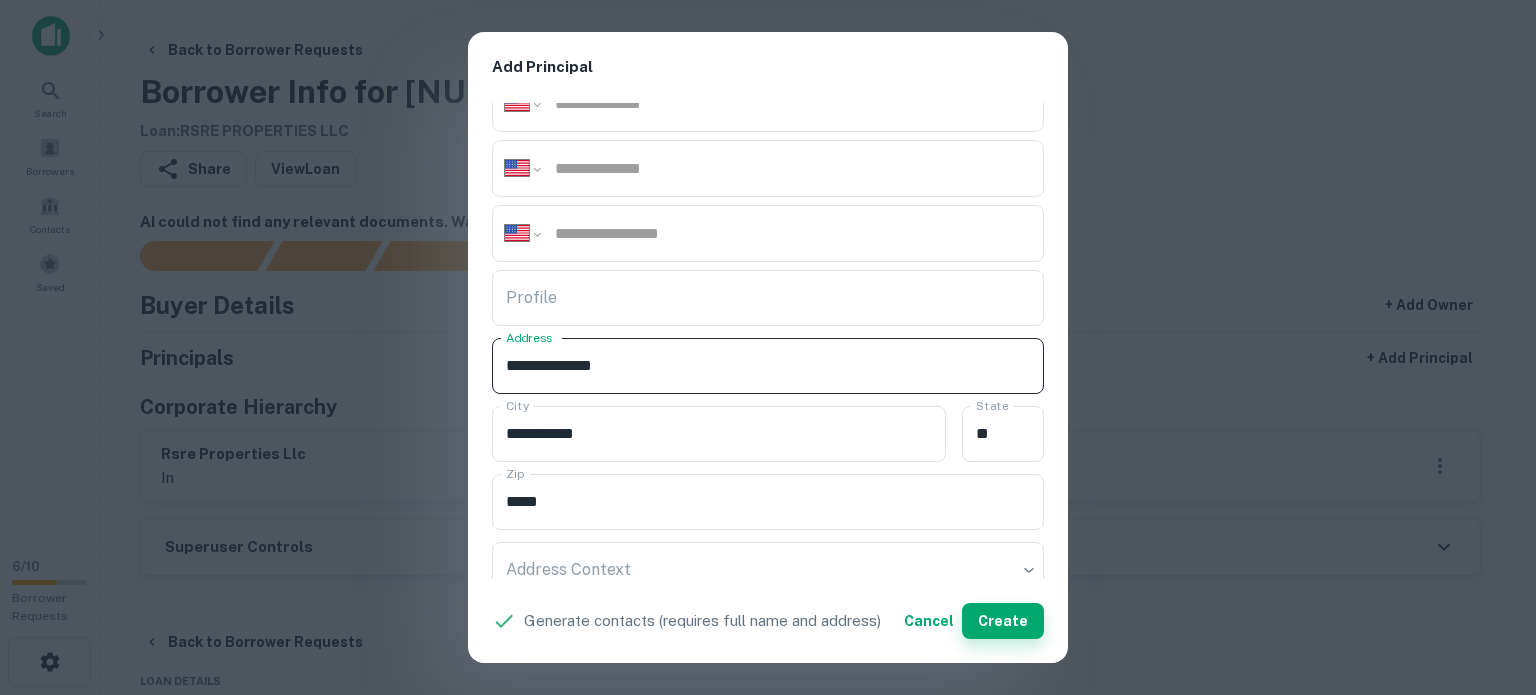 type on "**********" 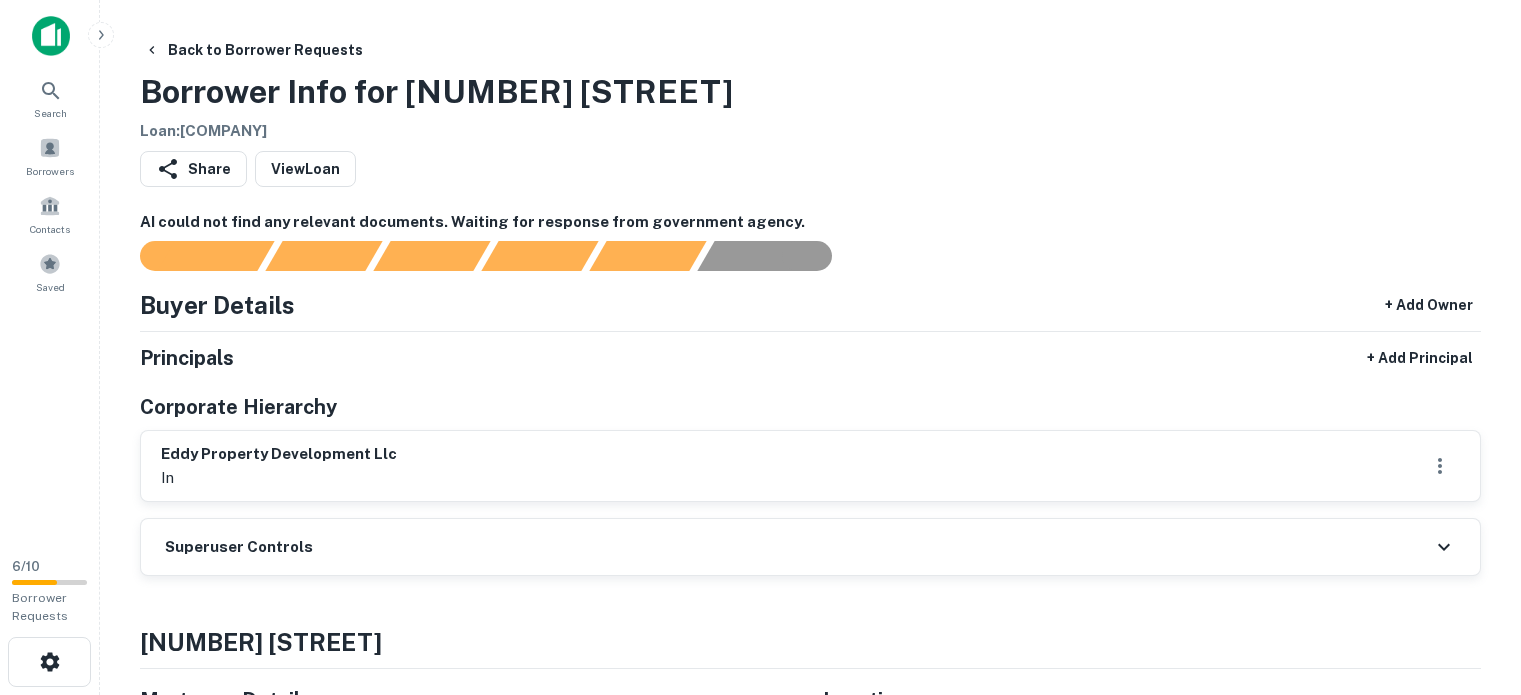 scroll, scrollTop: 0, scrollLeft: 0, axis: both 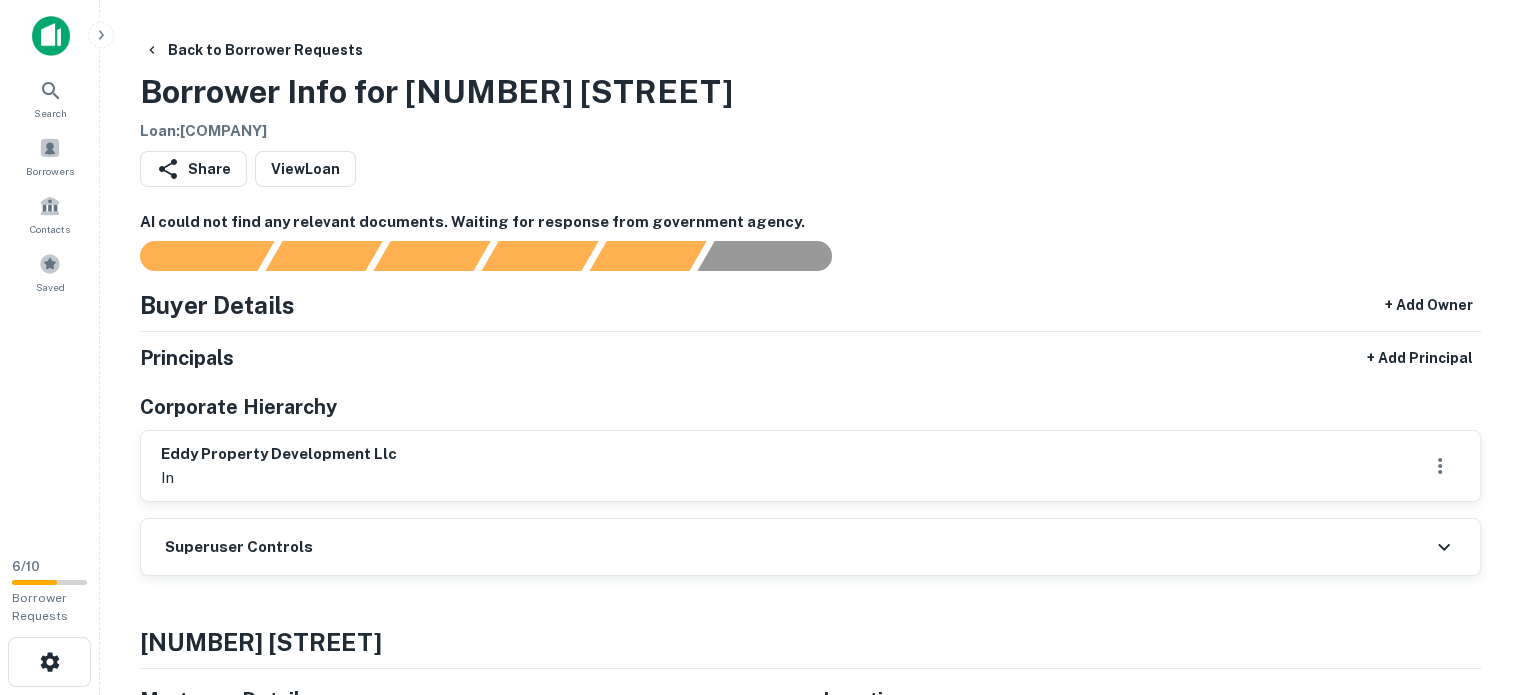 click on "Back to Borrower Requests Borrower Info   for [NUMBER] [STREET] Loan :  [COMPANY]" at bounding box center [810, 87] 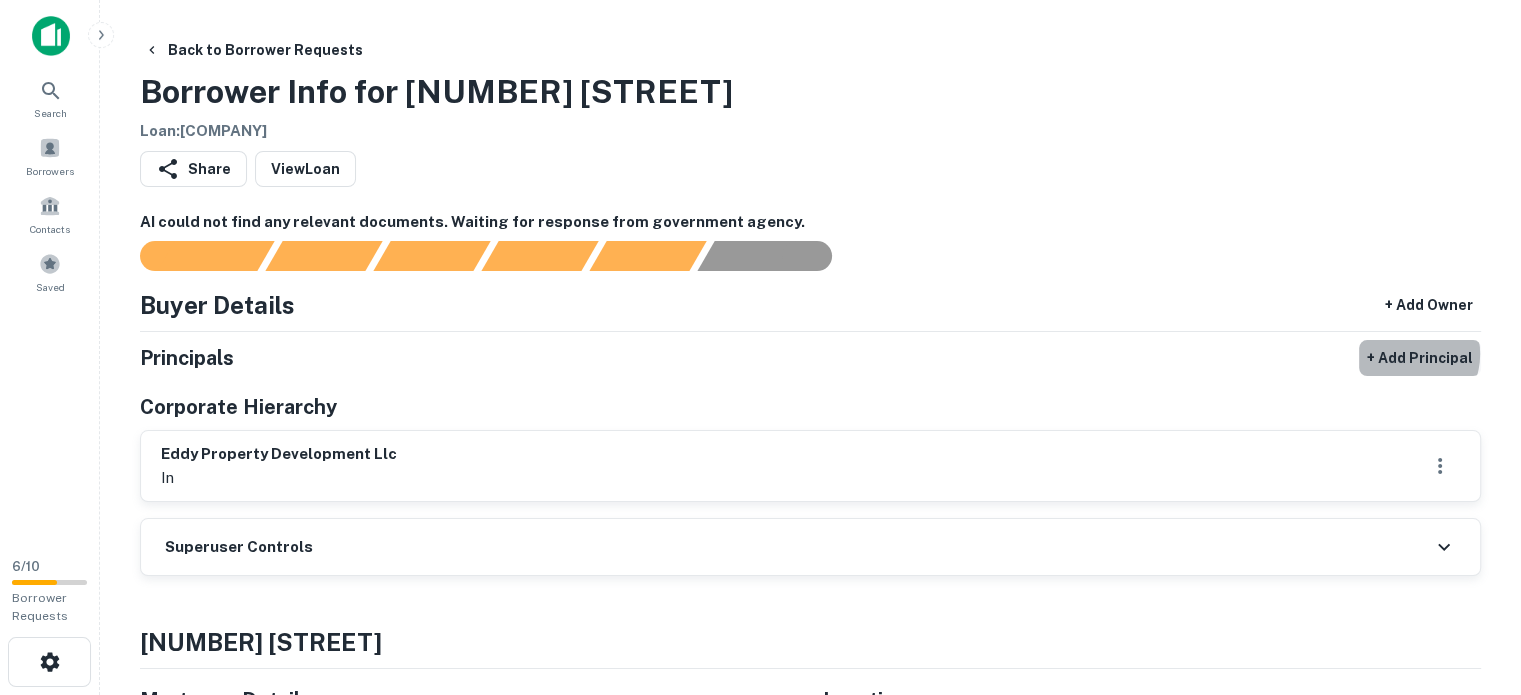 click on "+ Add Principal" at bounding box center (1420, 358) 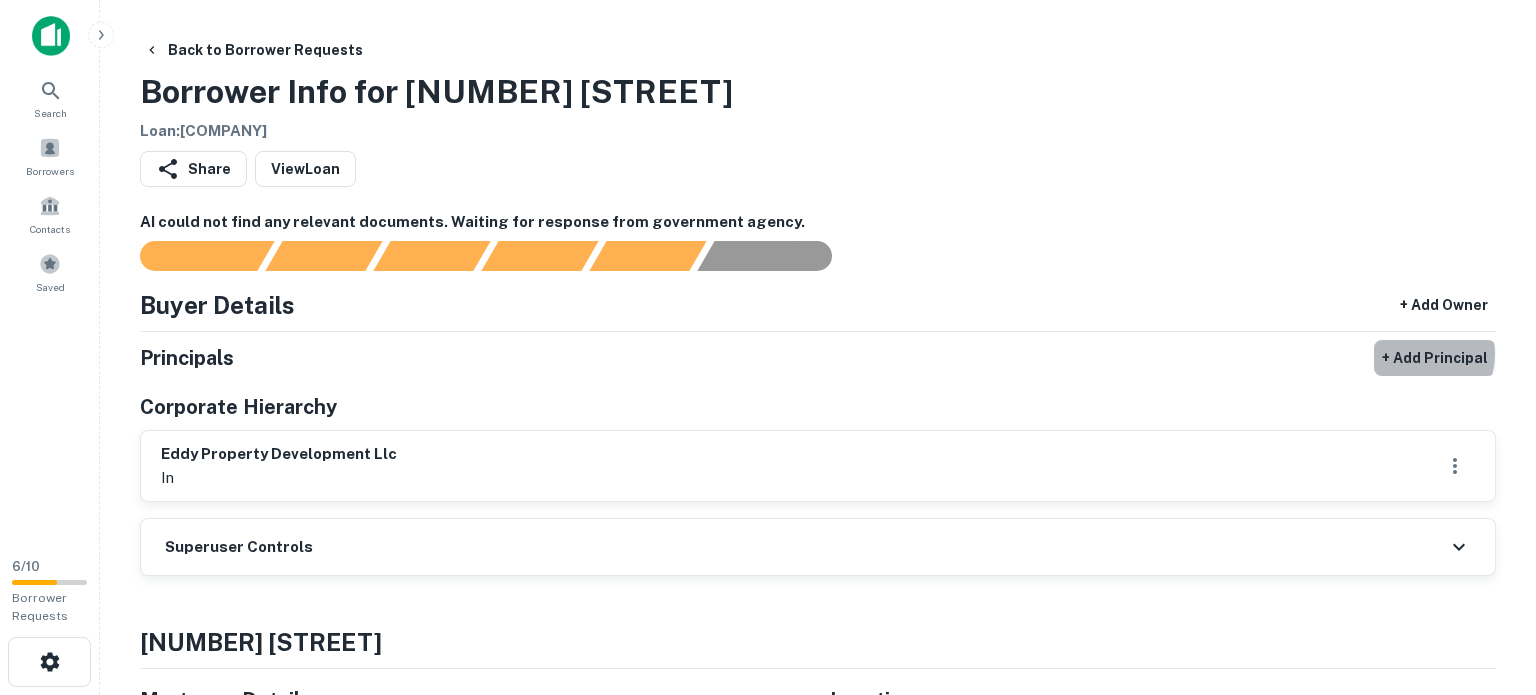 select on "**" 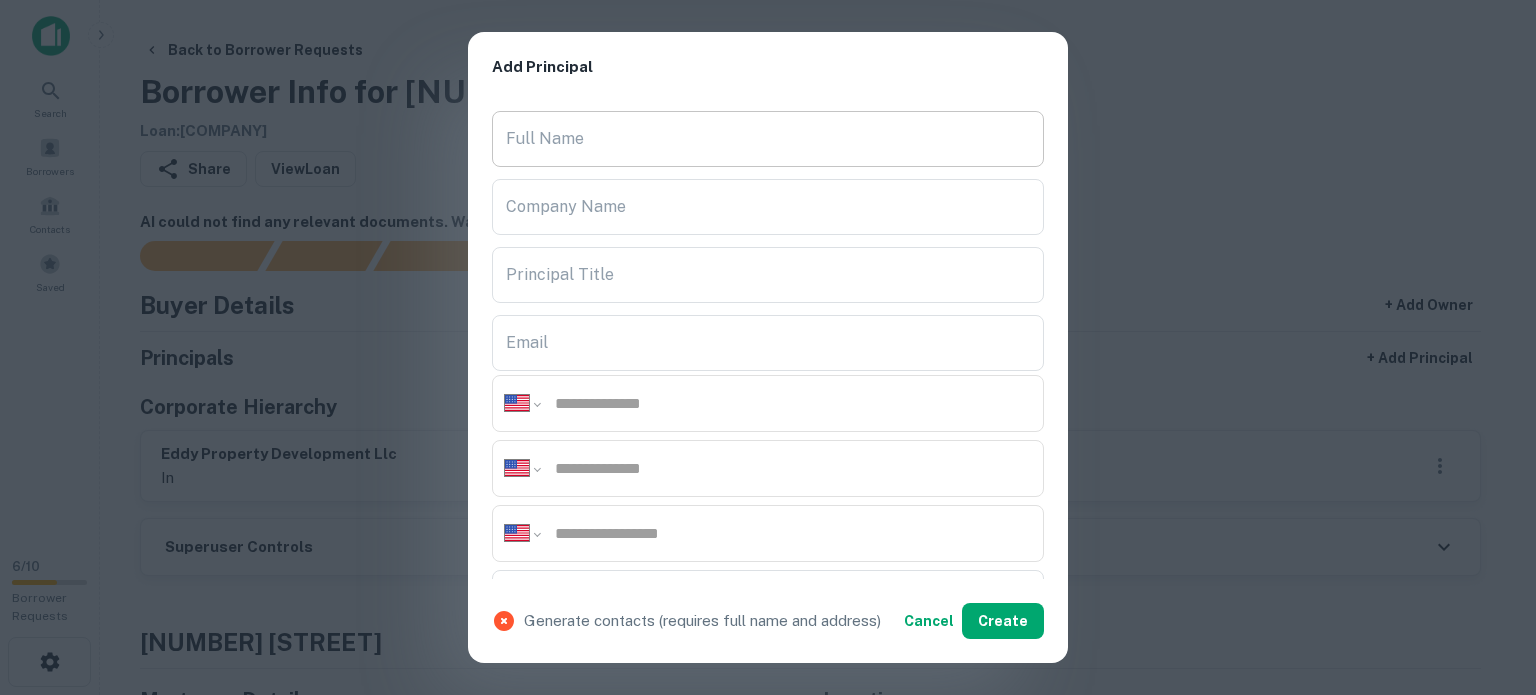 click on "Full Name" at bounding box center (768, 139) 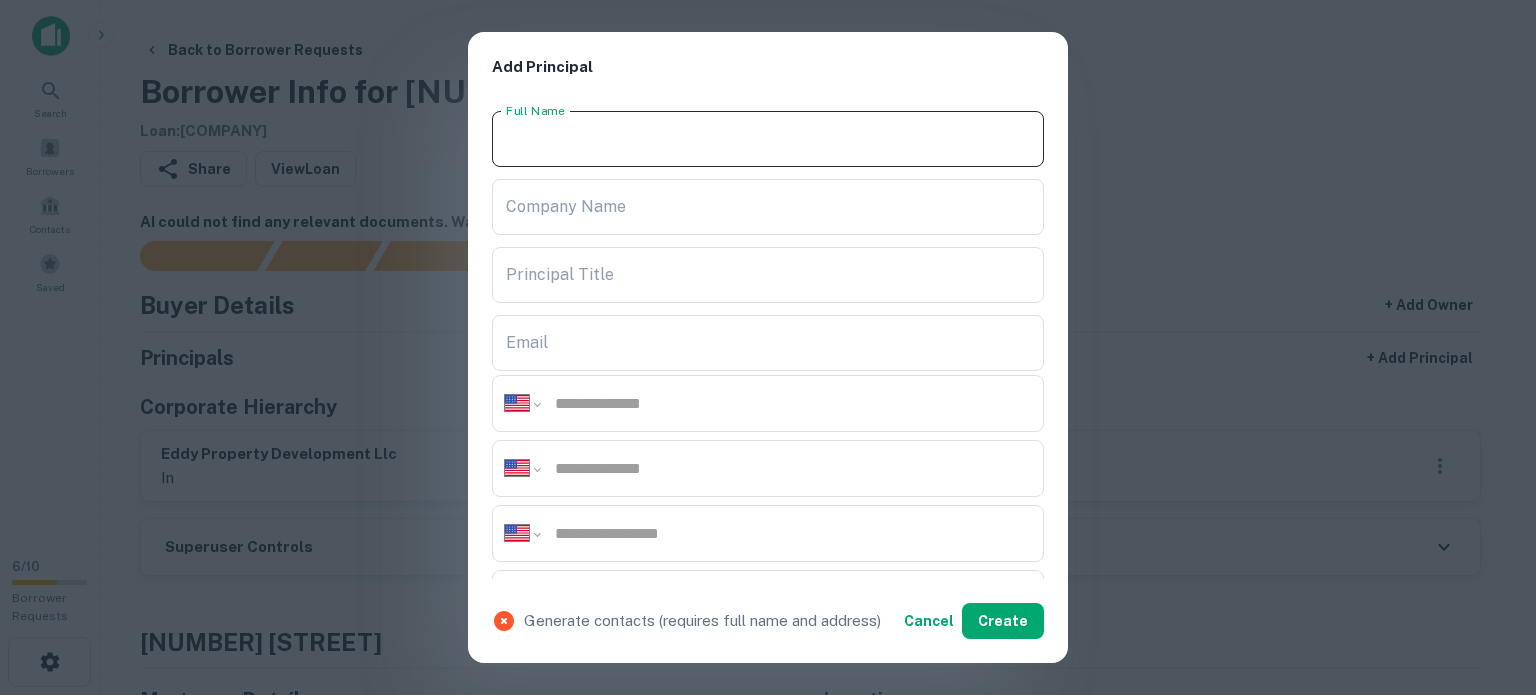 click on "Full Name" at bounding box center [768, 139] 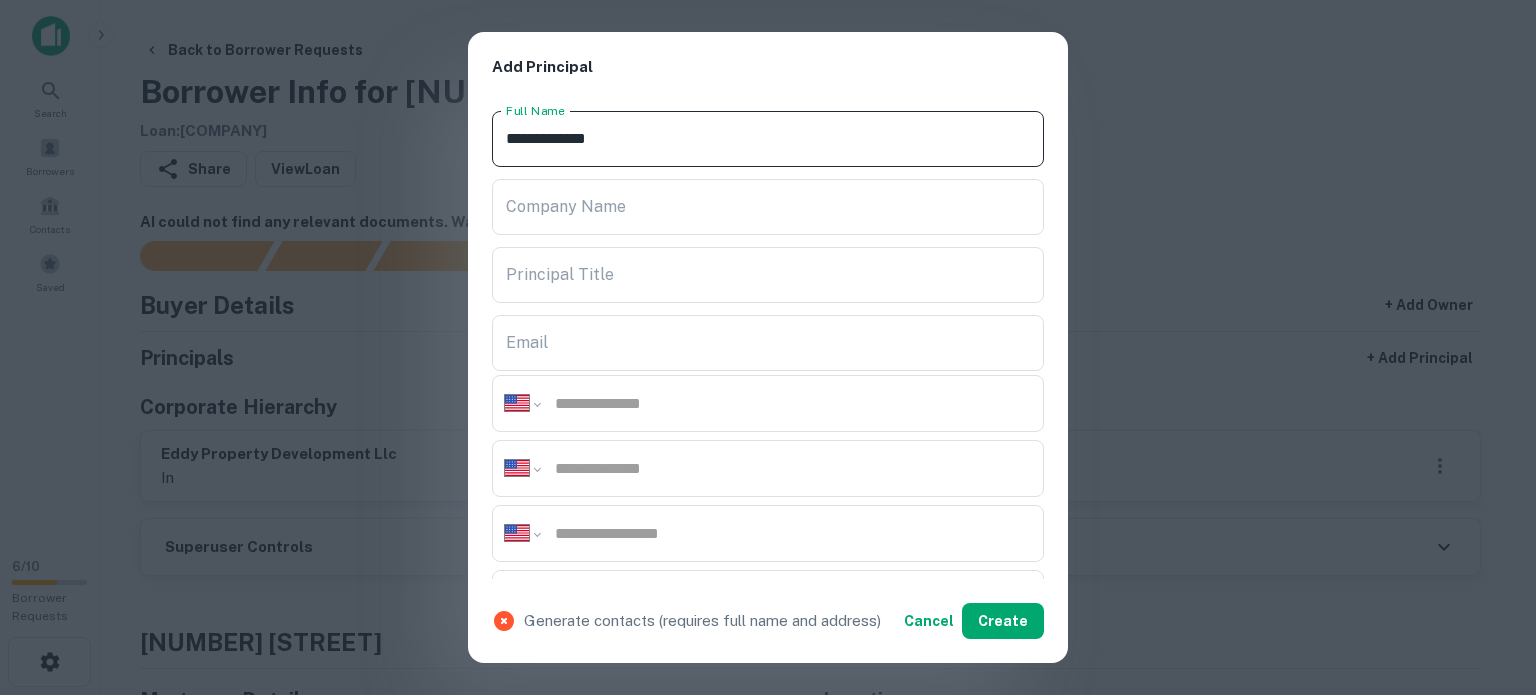 click on "**********" at bounding box center [768, 139] 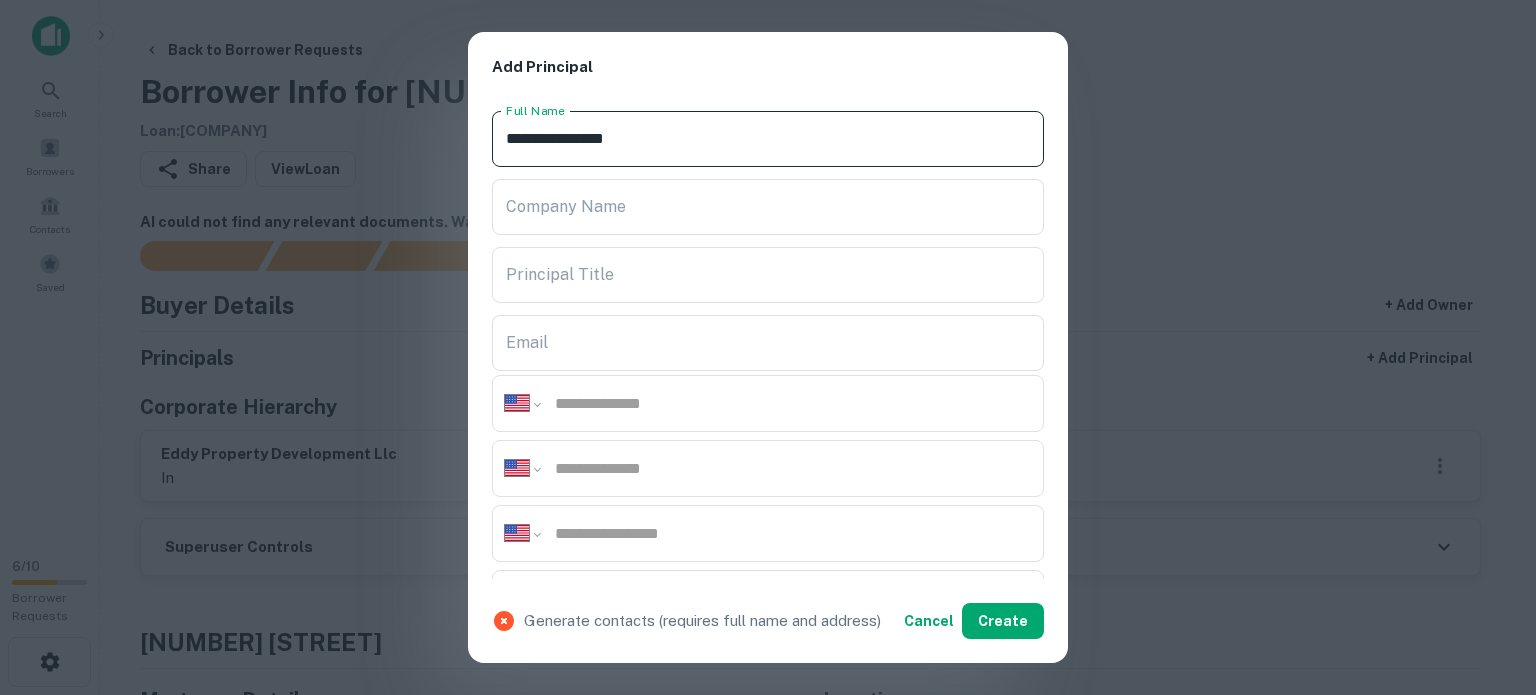 type on "**********" 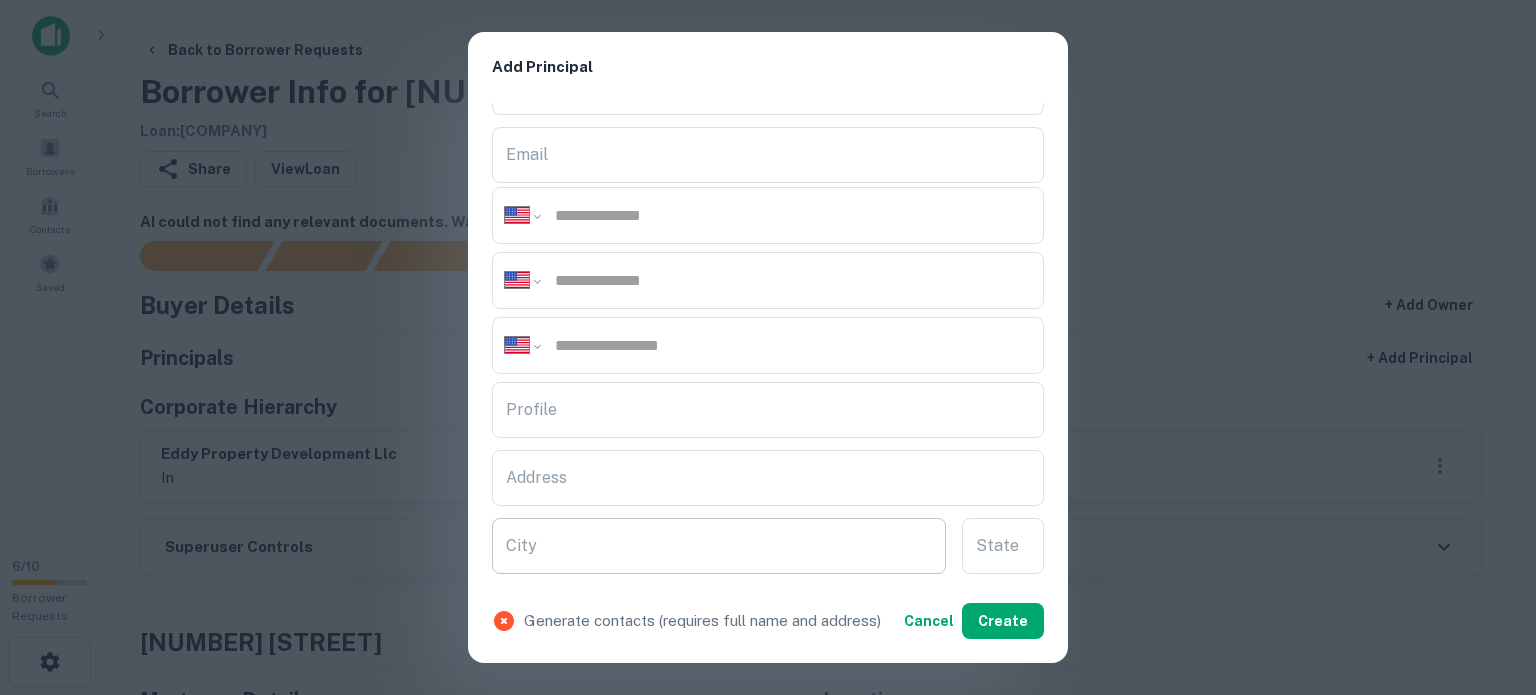 scroll, scrollTop: 400, scrollLeft: 0, axis: vertical 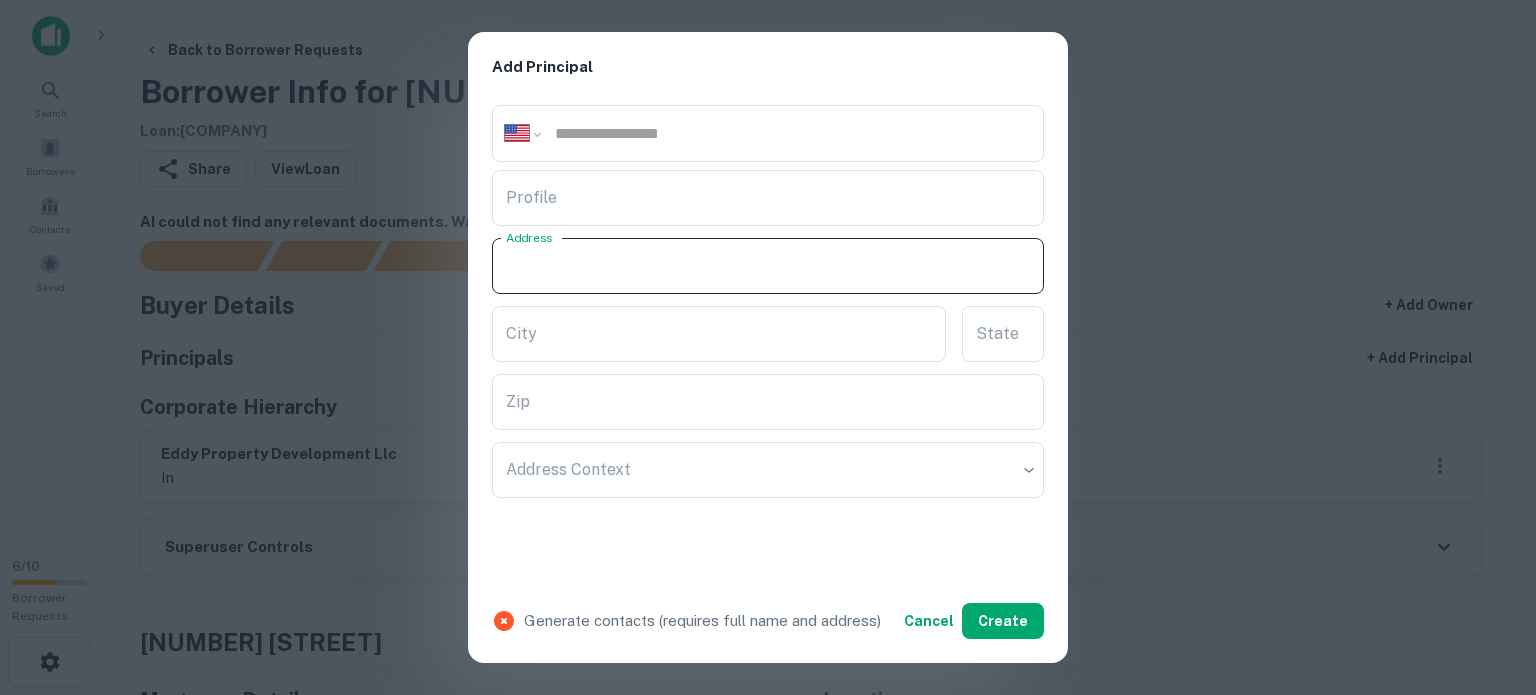 click on "Address" at bounding box center [768, 266] 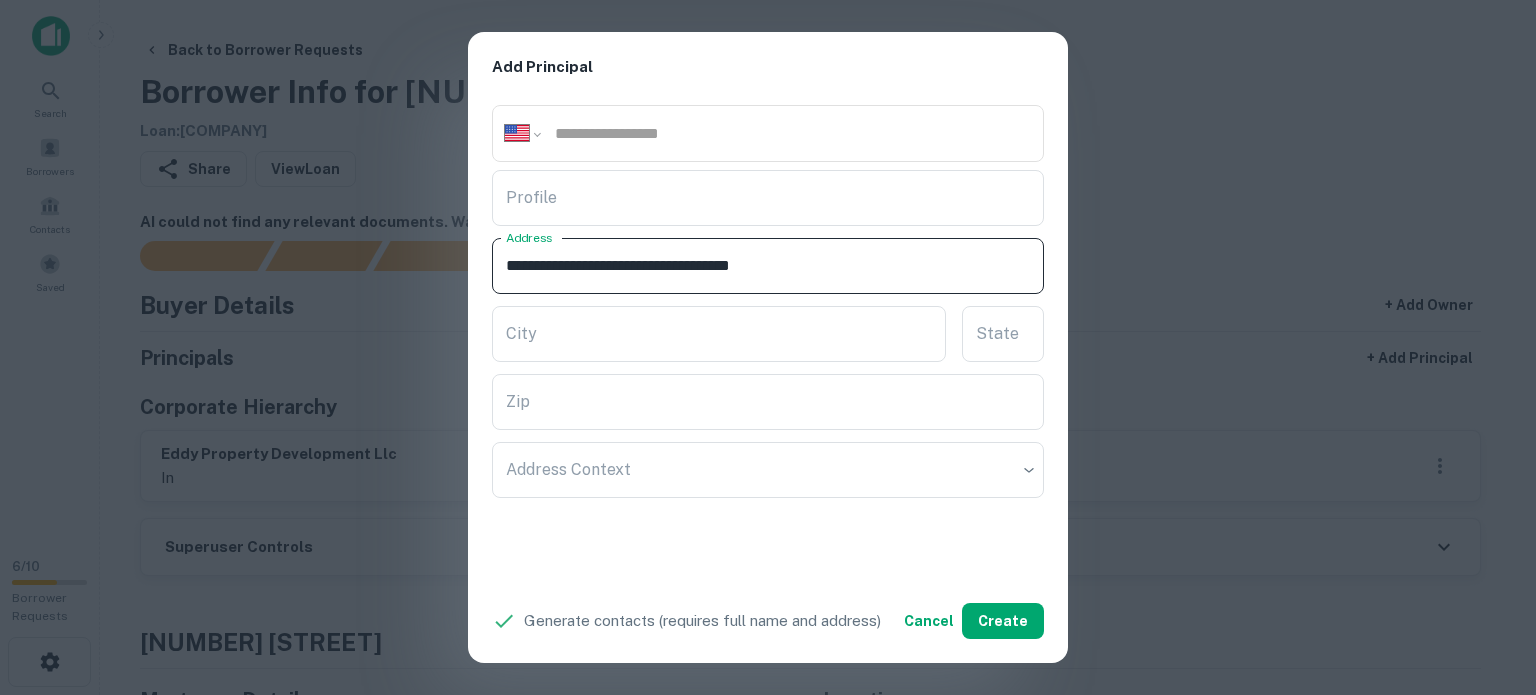 drag, startPoint x: 757, startPoint y: 256, endPoint x: 820, endPoint y: 255, distance: 63.007935 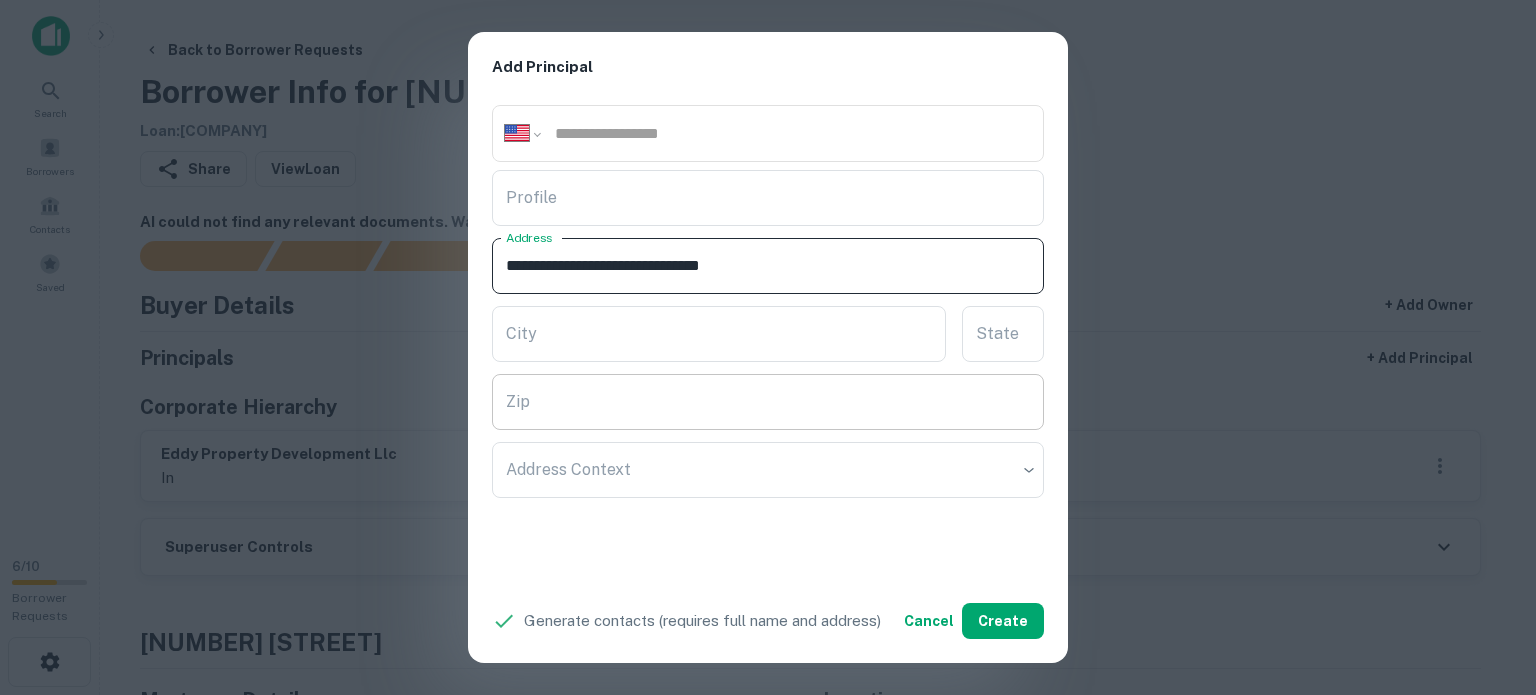 type on "**********" 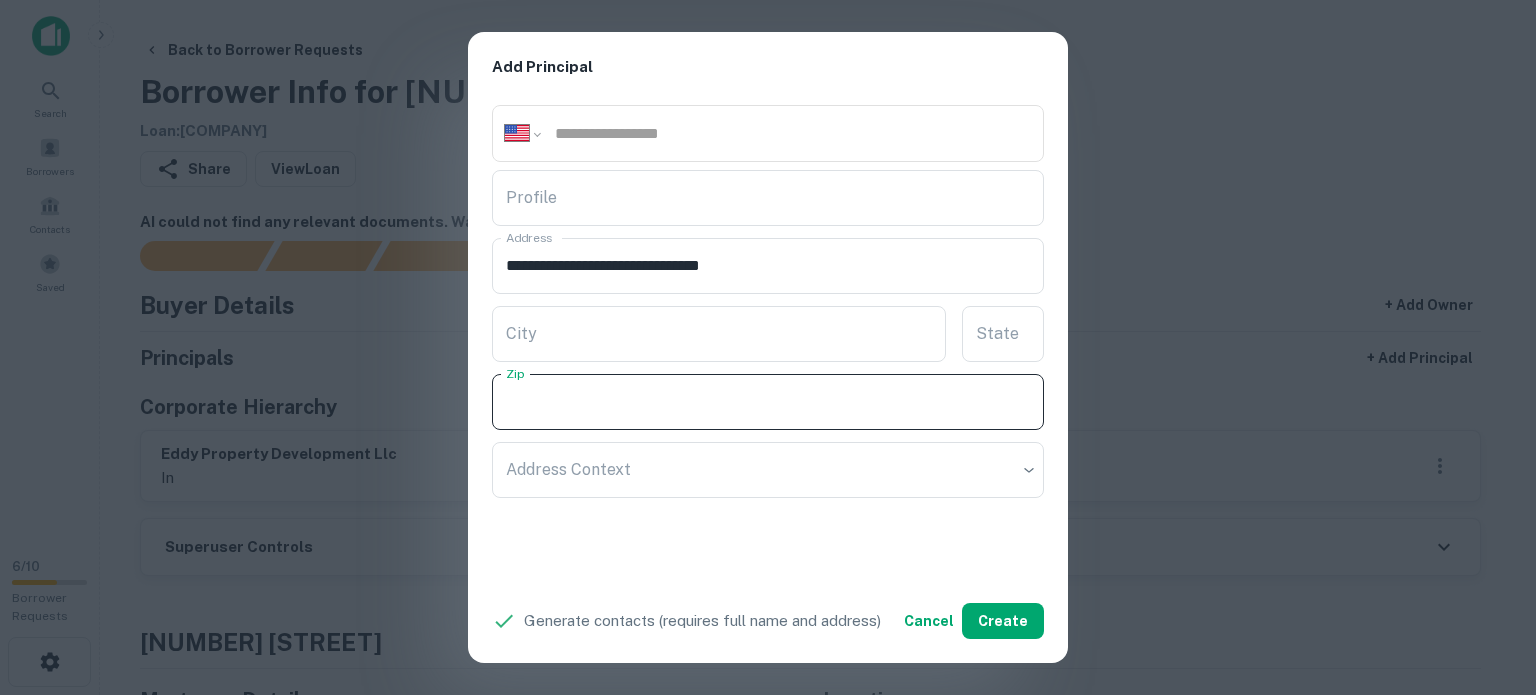 paste on "*****" 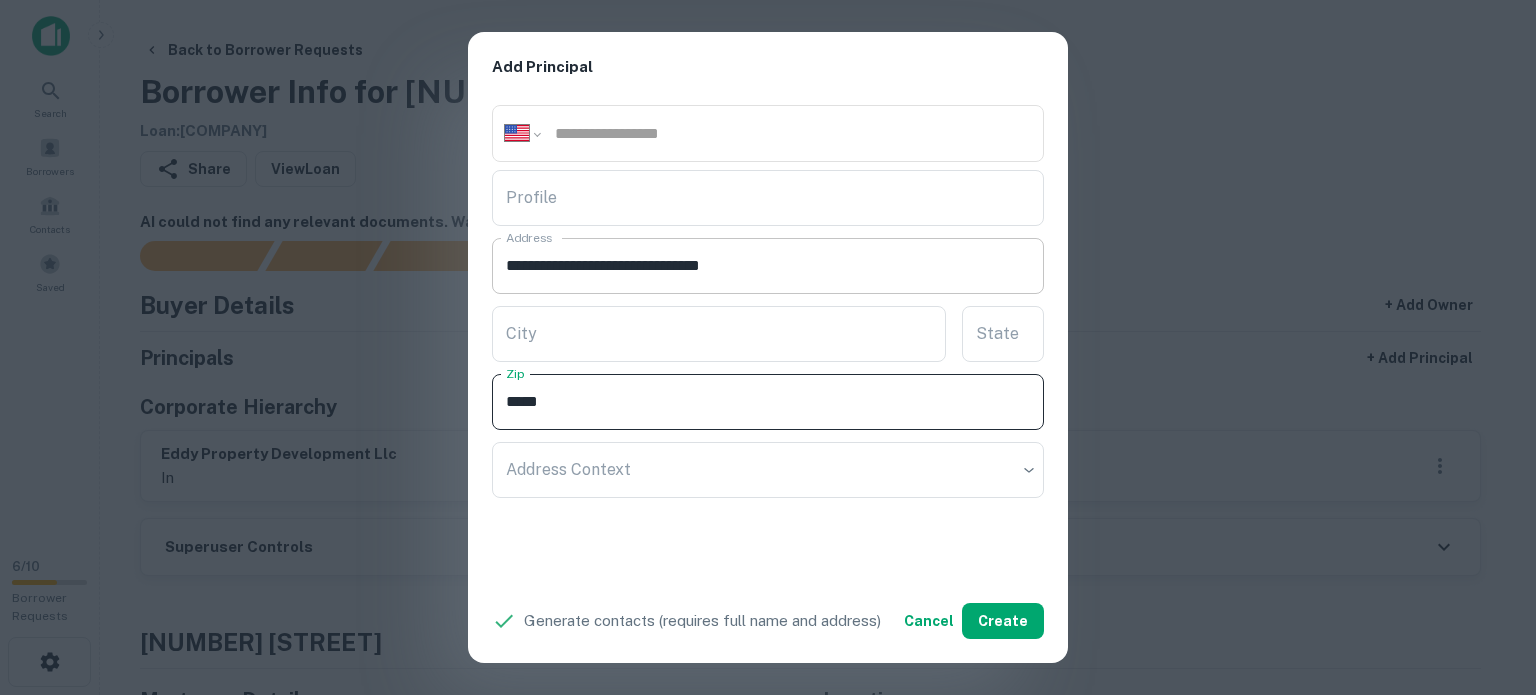 type on "*****" 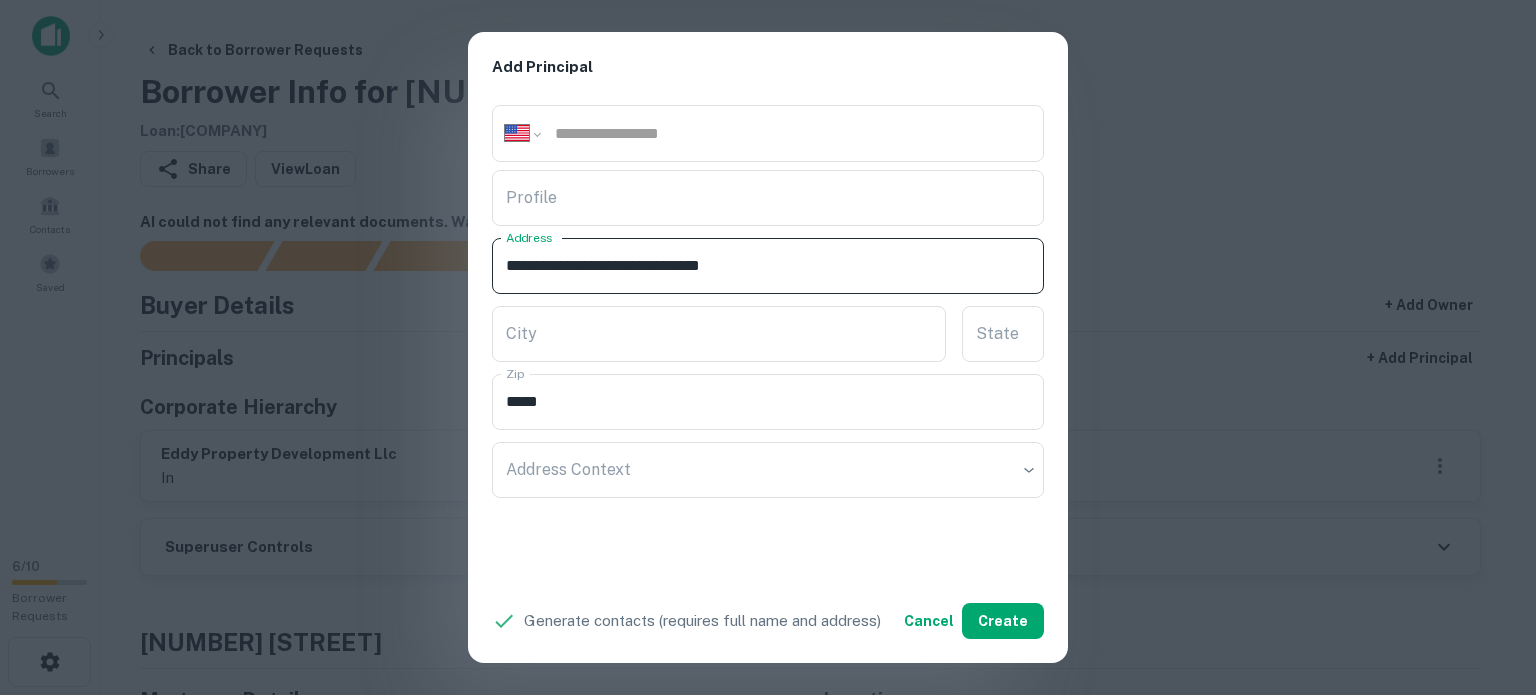 drag, startPoint x: 732, startPoint y: 256, endPoint x: 747, endPoint y: 273, distance: 22.671568 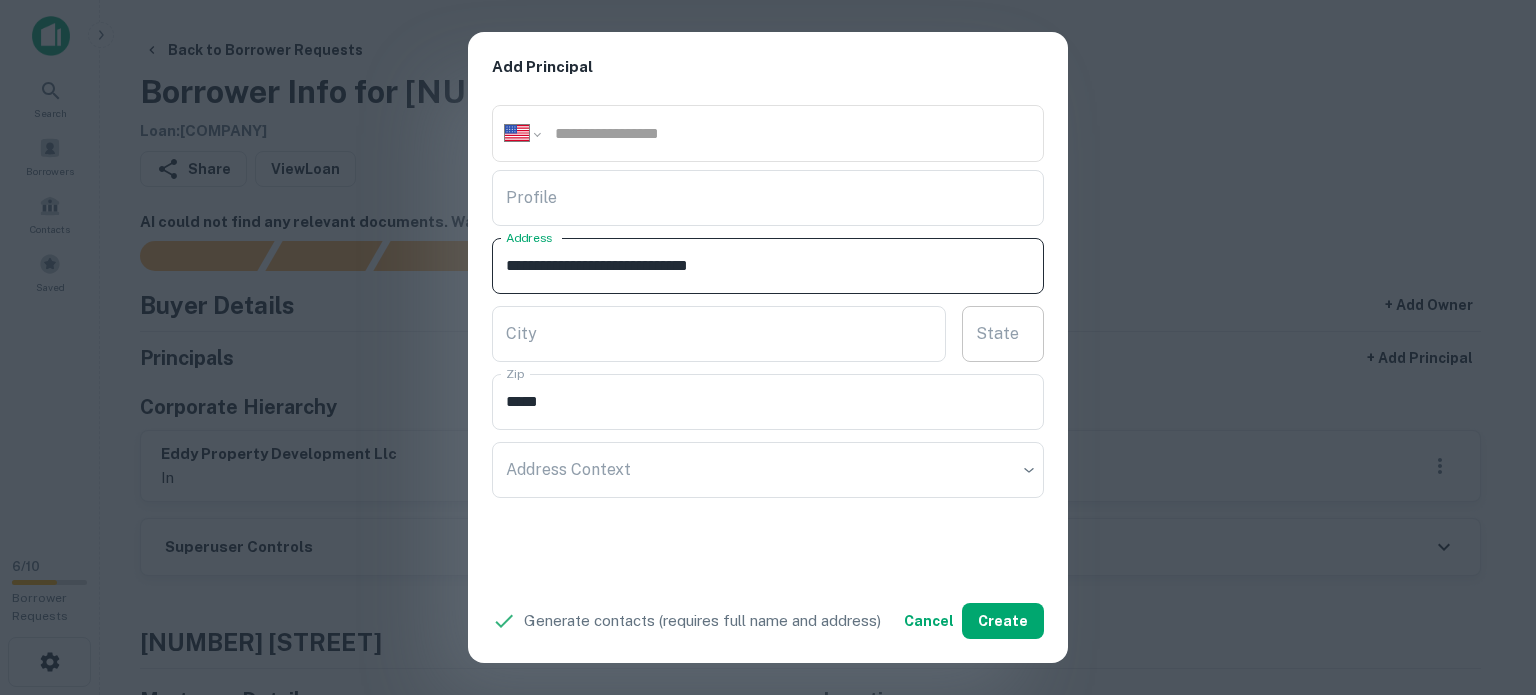 type on "**********" 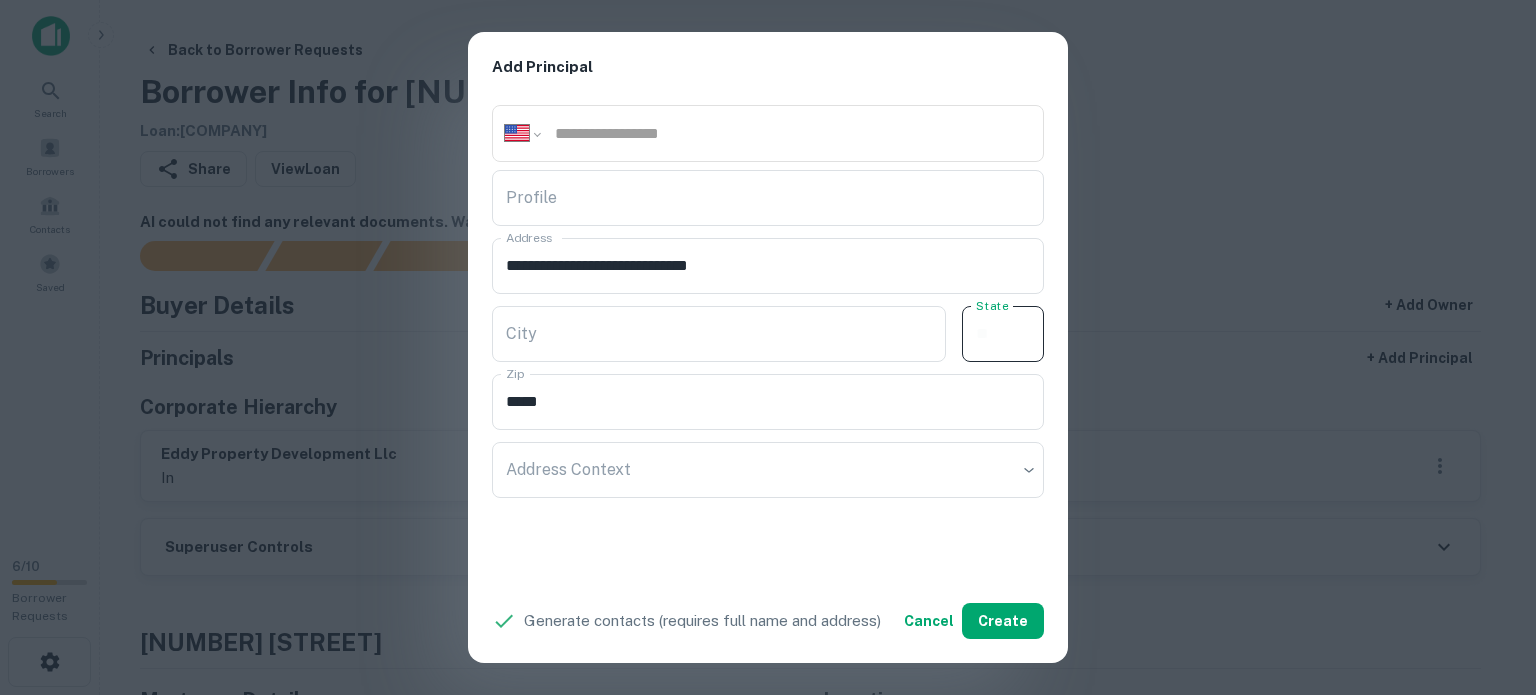 paste on "**" 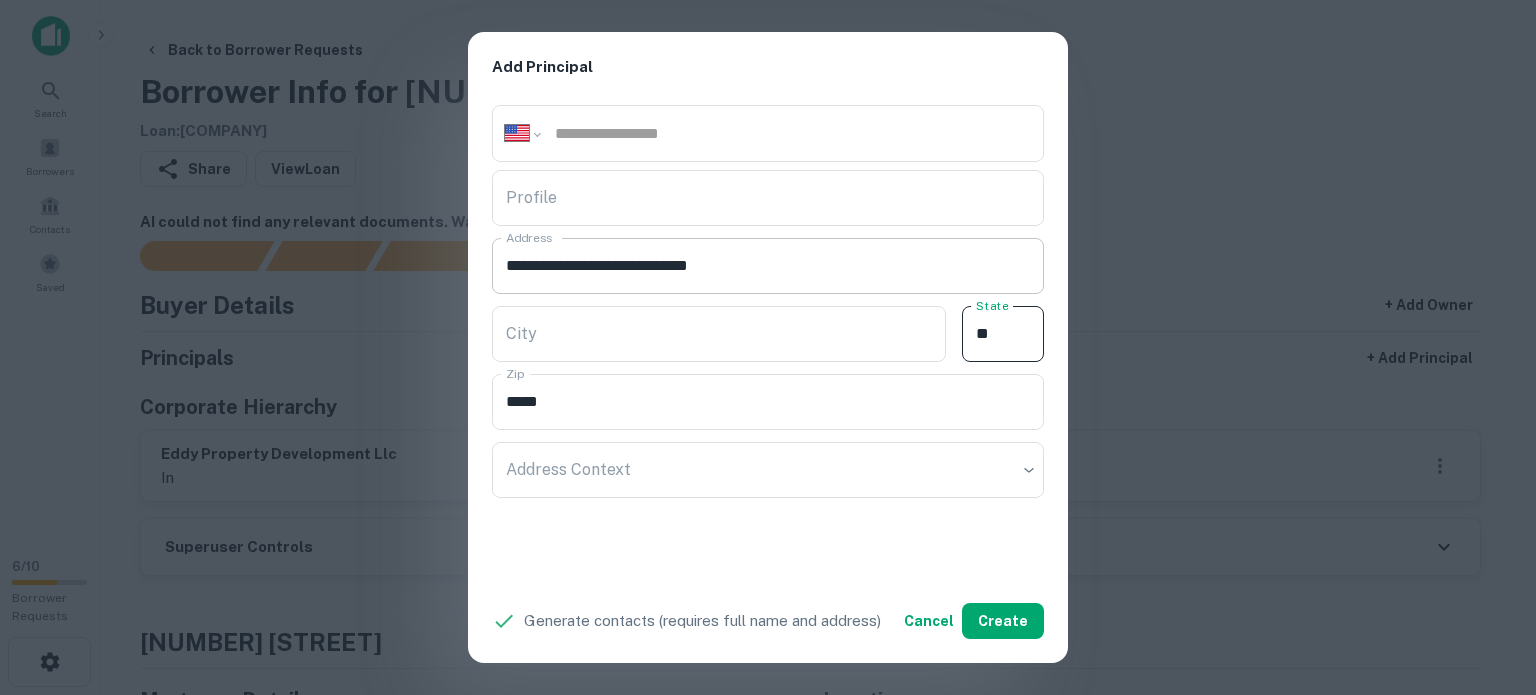 type on "**" 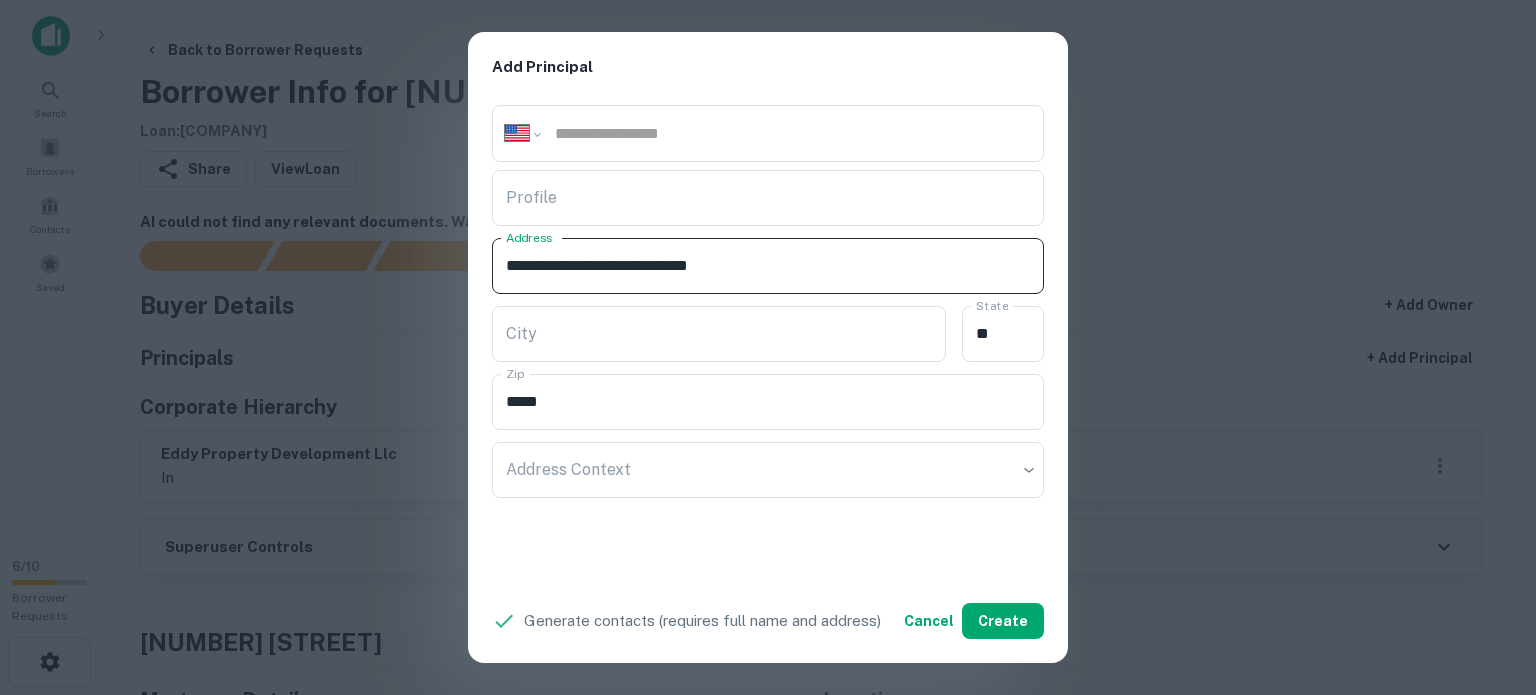drag, startPoint x: 624, startPoint y: 259, endPoint x: 724, endPoint y: 280, distance: 102.18121 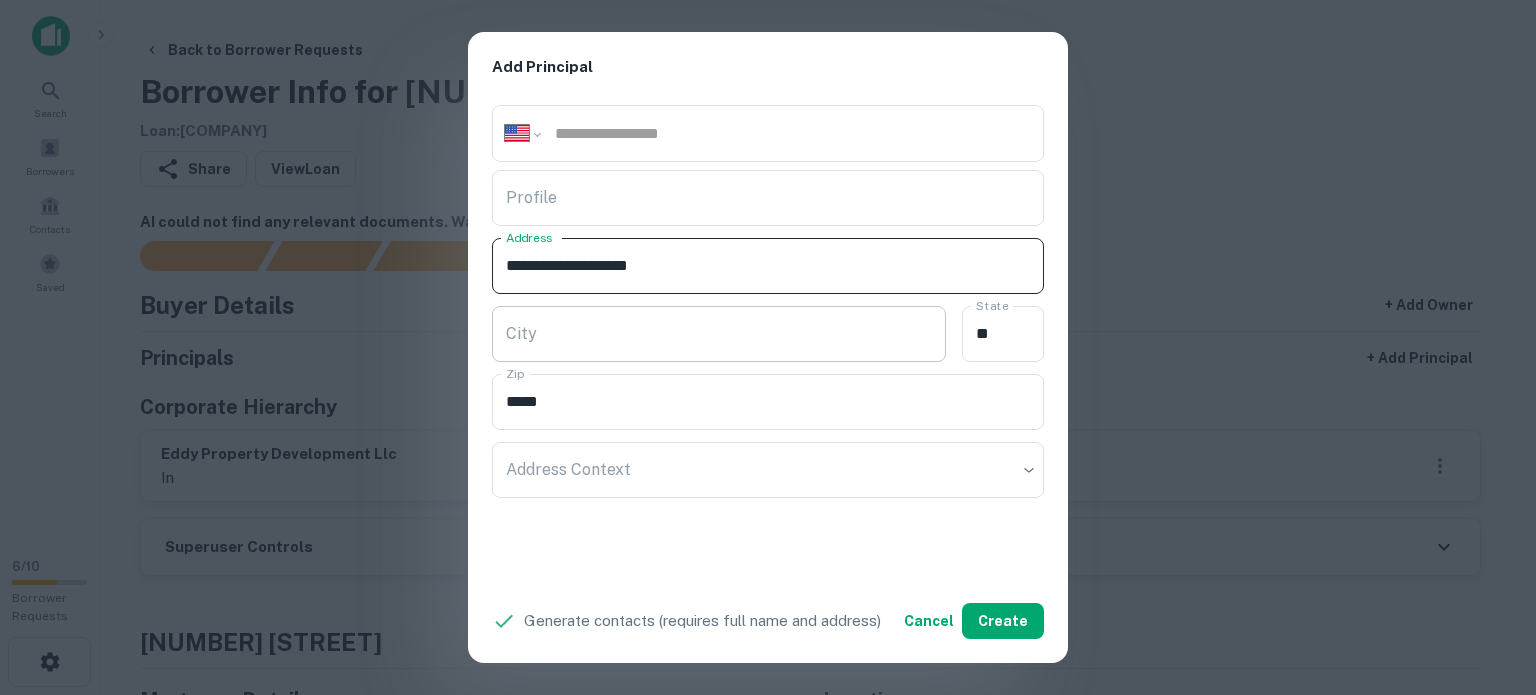 type on "**********" 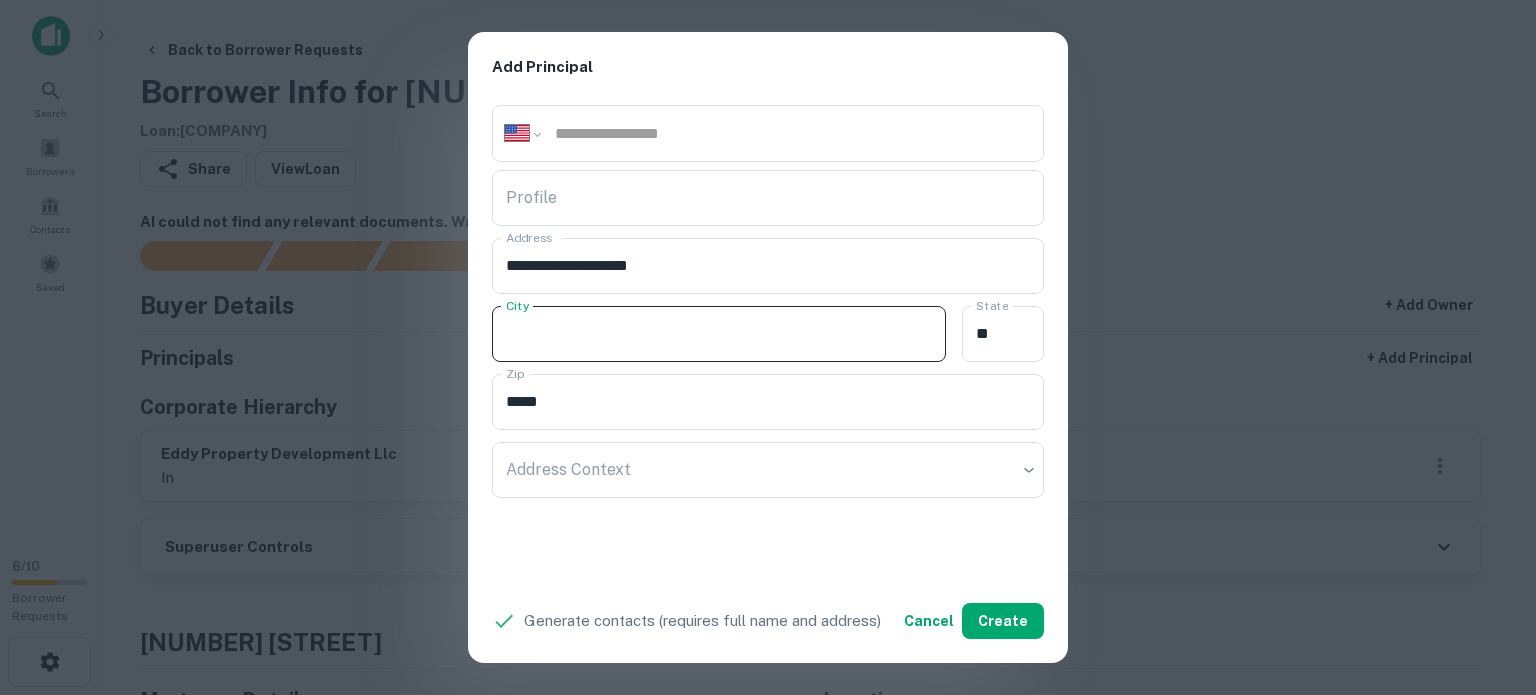 paste on "**********" 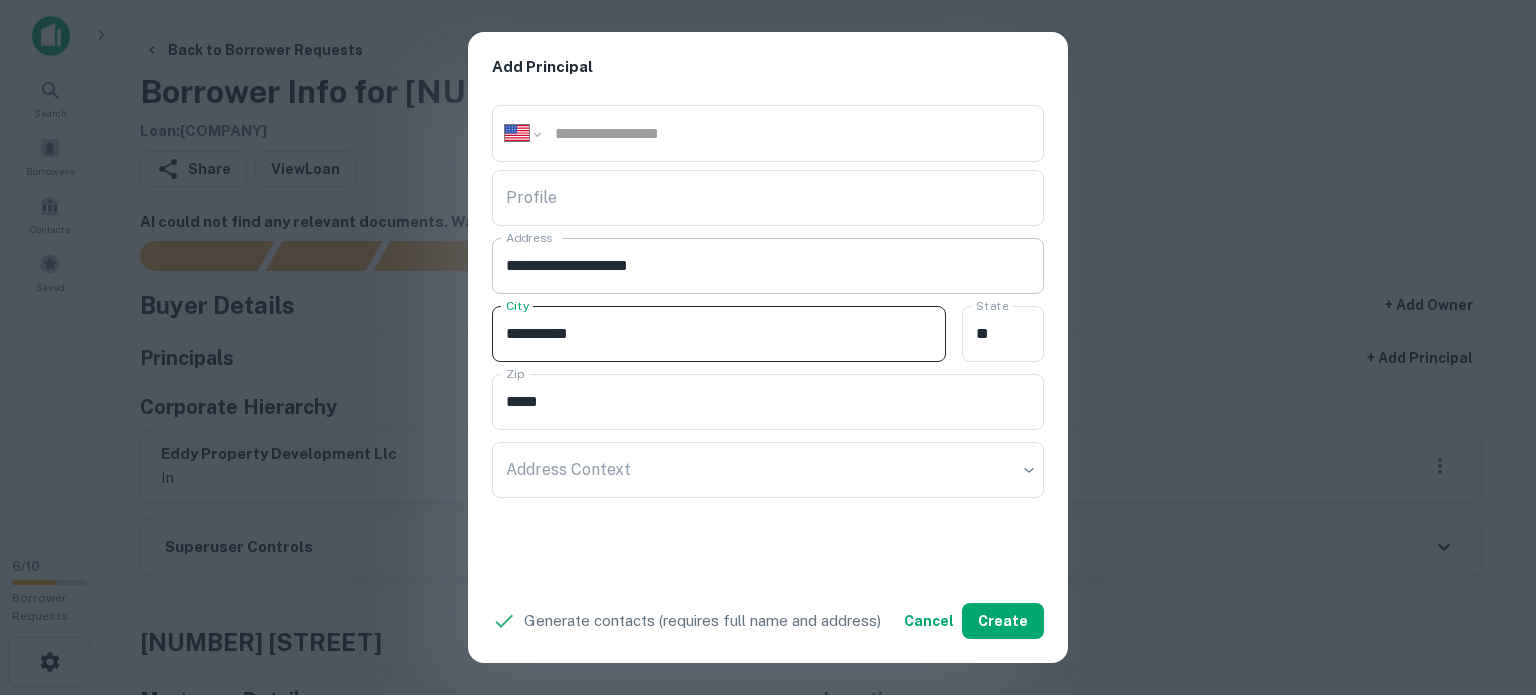 type on "**********" 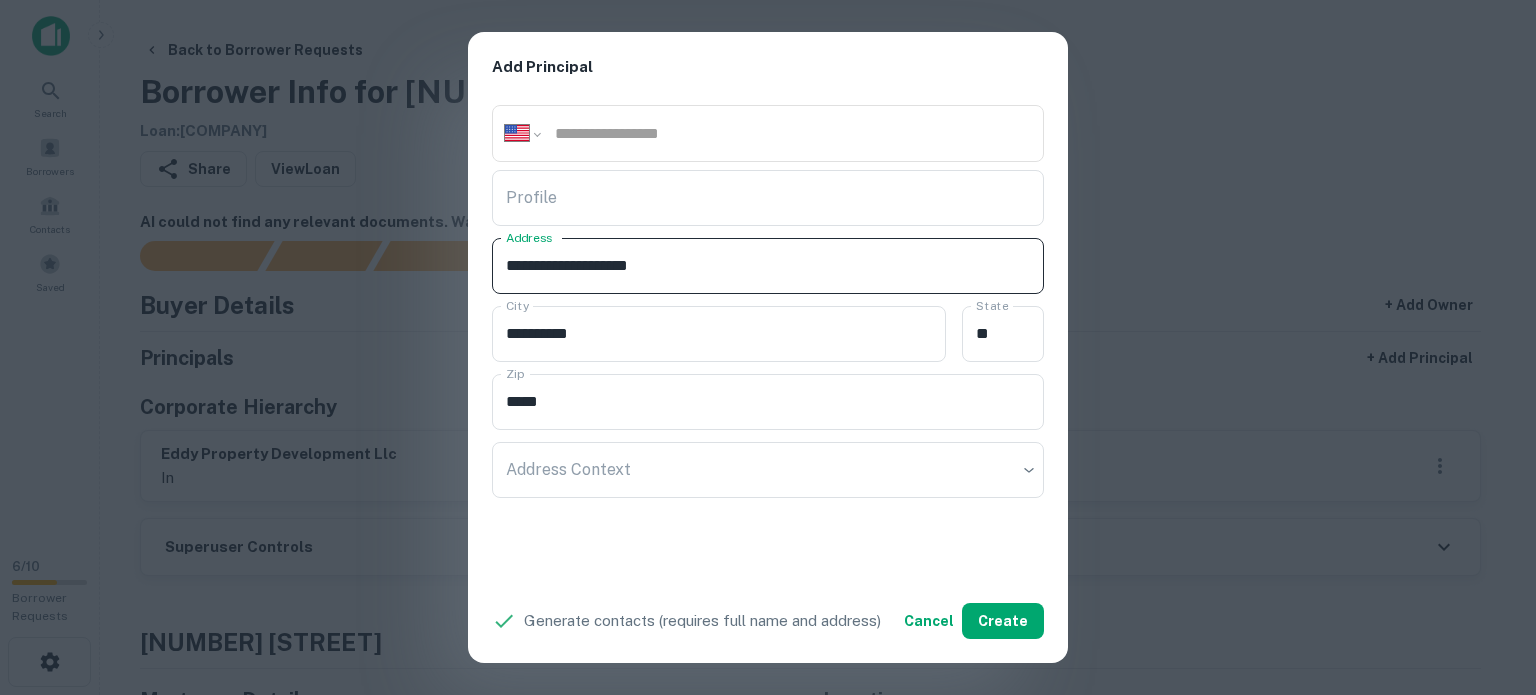 drag, startPoint x: 658, startPoint y: 259, endPoint x: 616, endPoint y: 255, distance: 42.190044 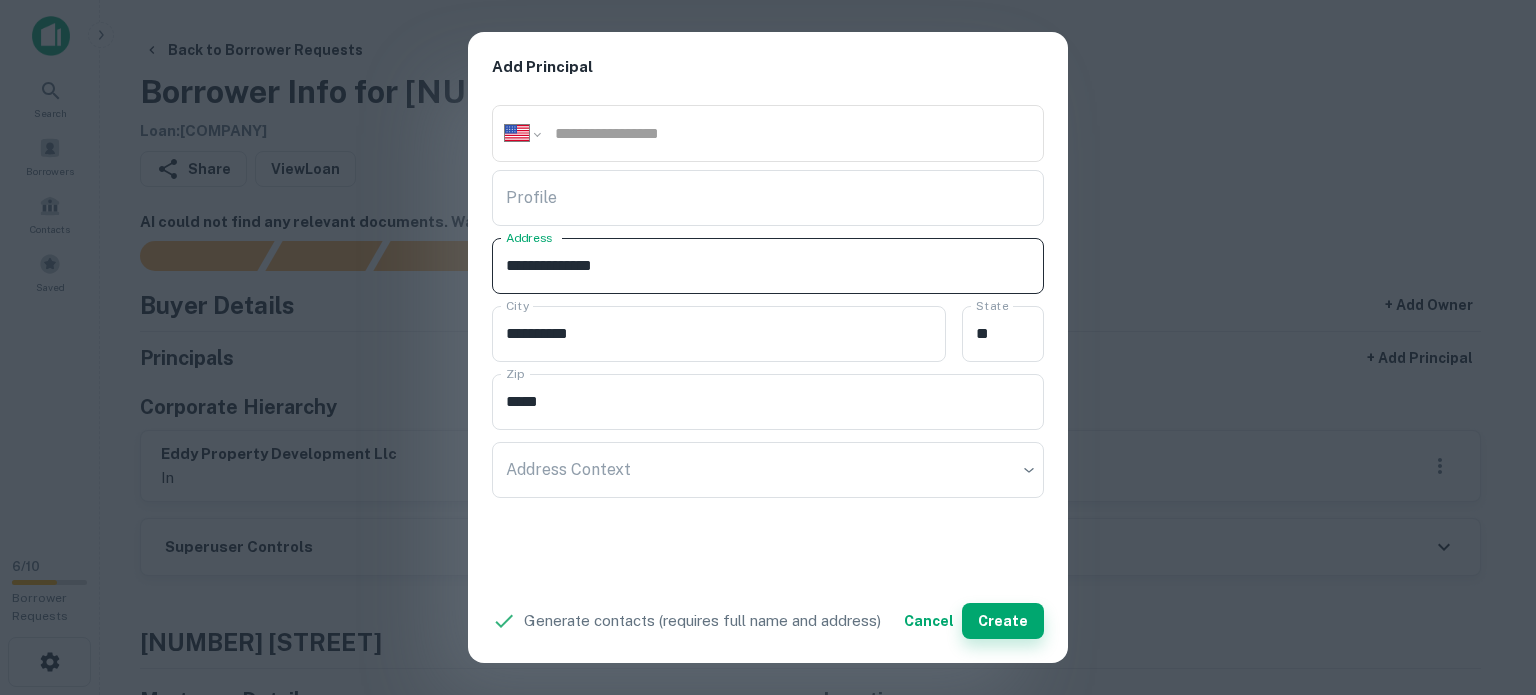 type on "**********" 